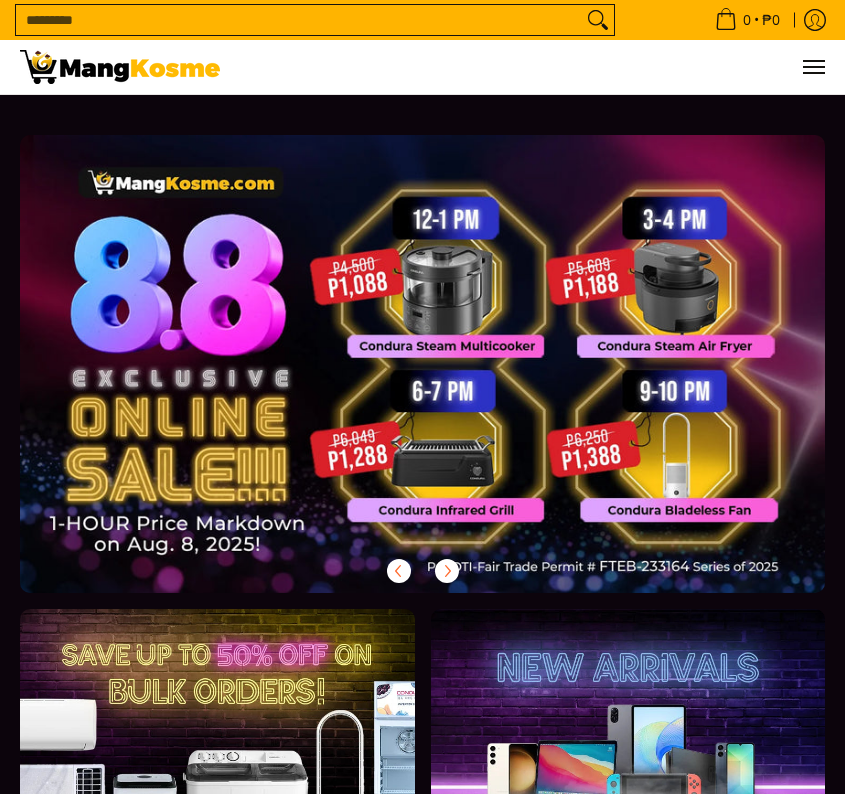 scroll, scrollTop: 0, scrollLeft: 0, axis: both 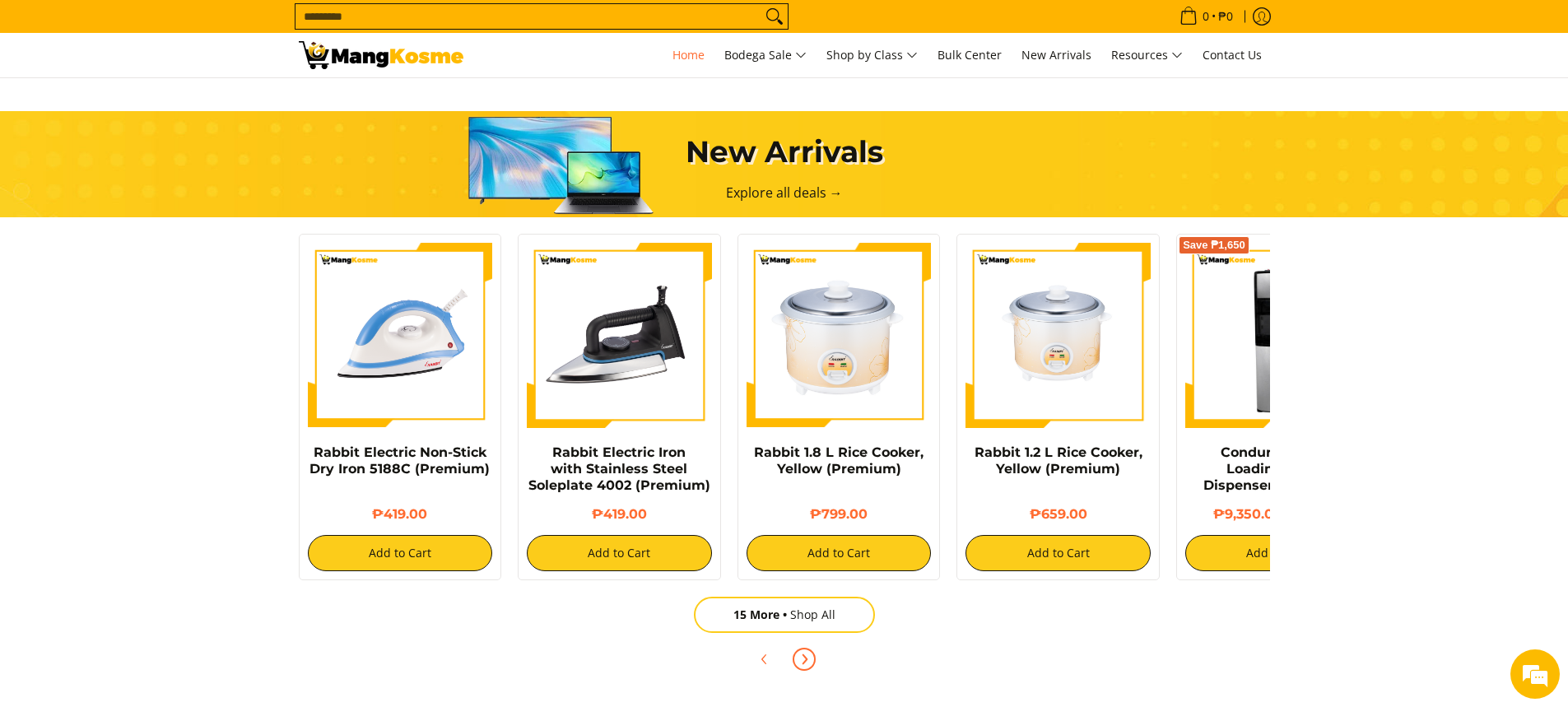 click 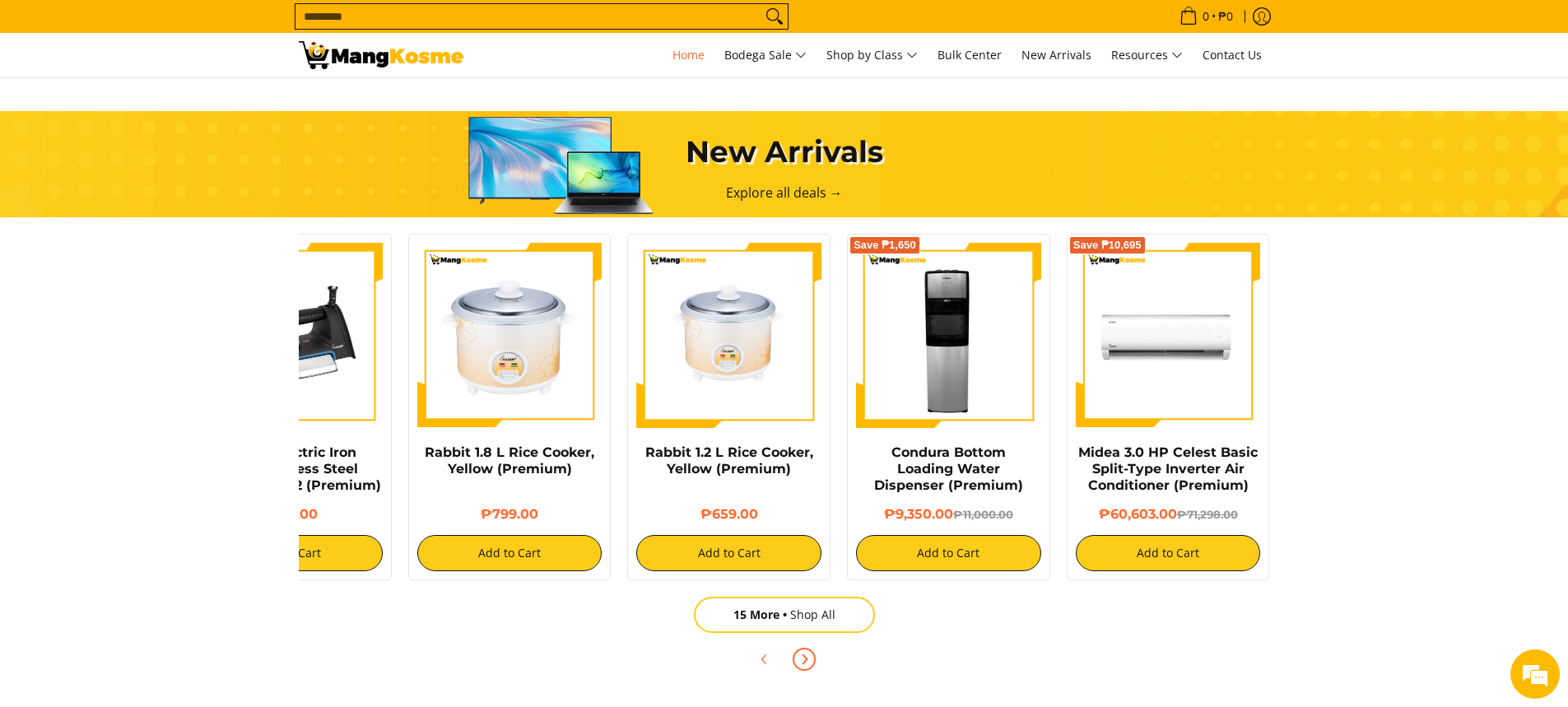 scroll, scrollTop: 0, scrollLeft: 1963, axis: horizontal 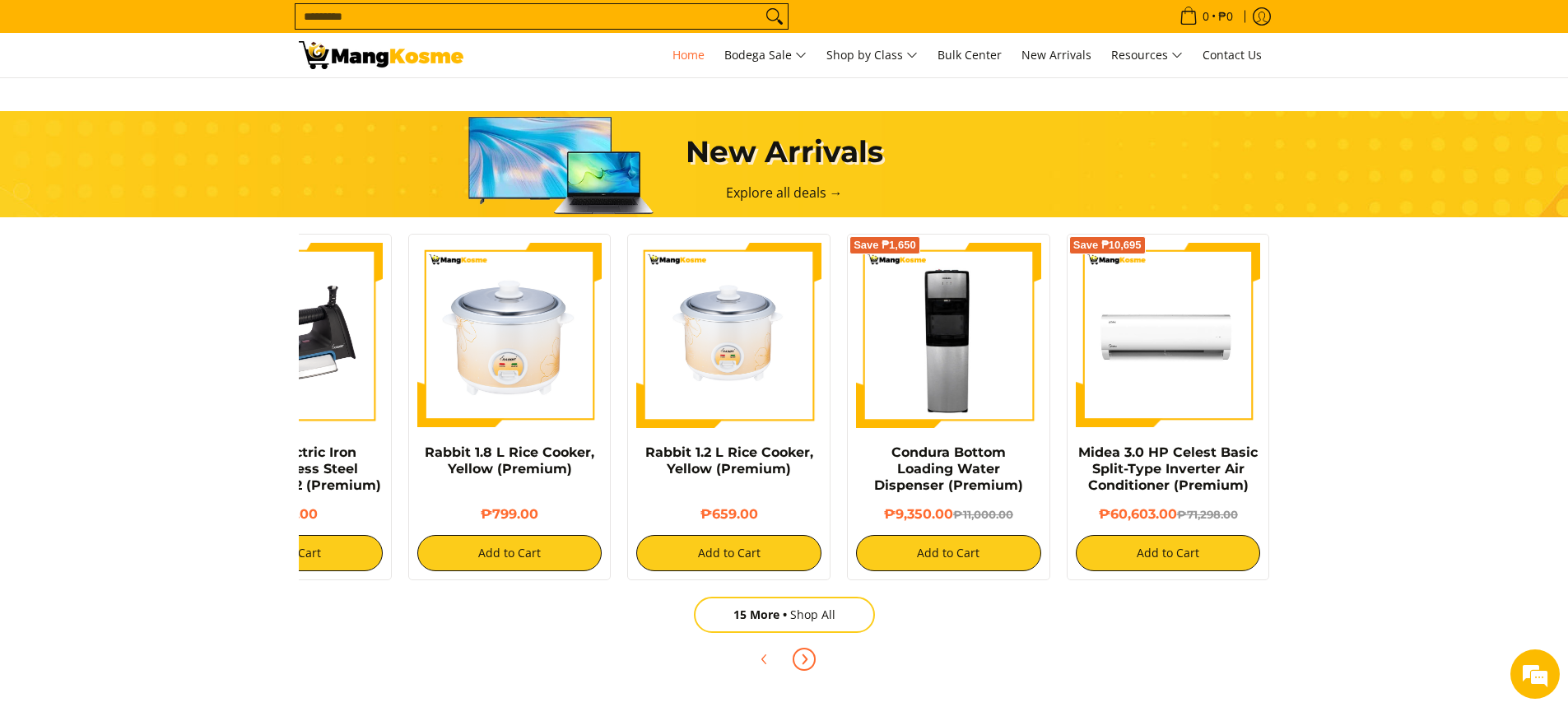 click at bounding box center [804, 659] 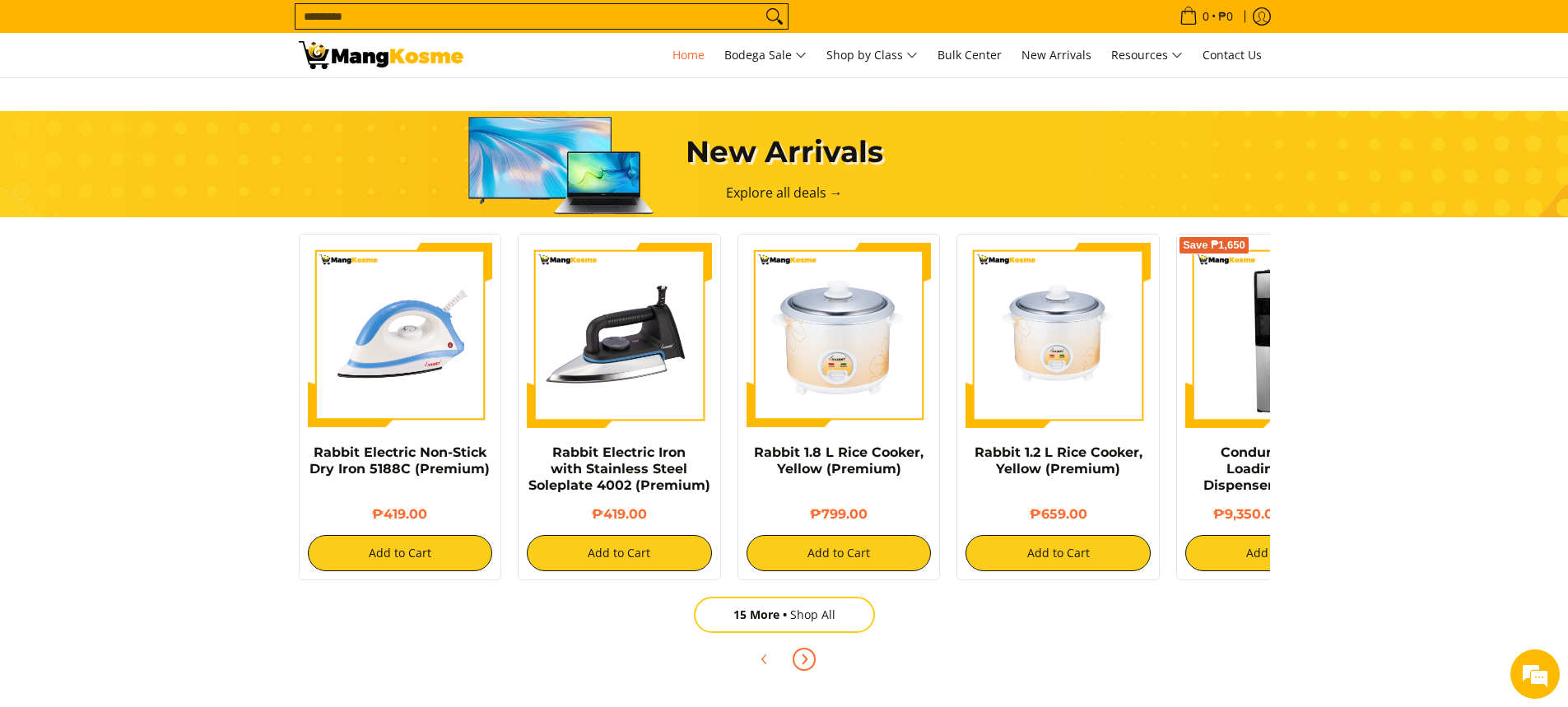 click at bounding box center [804, 659] 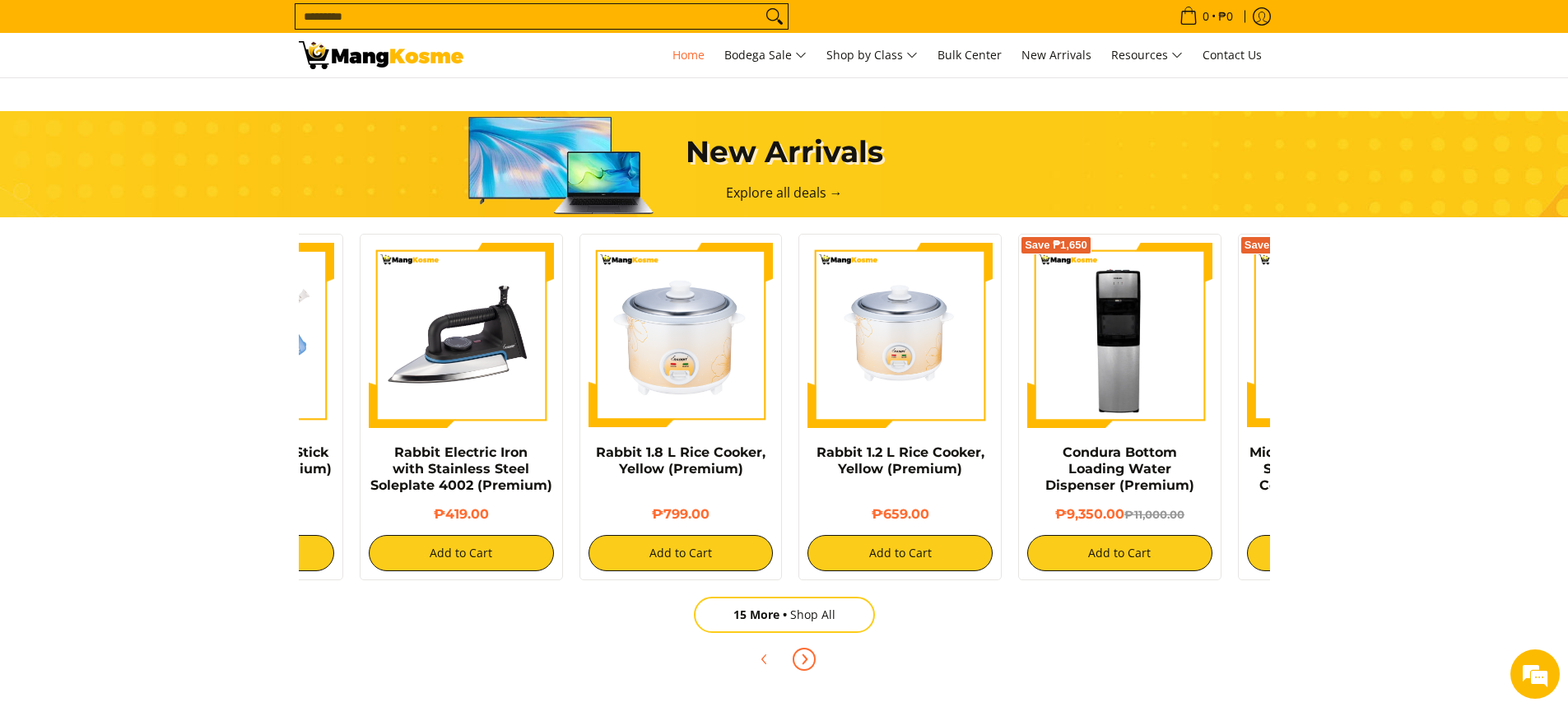 scroll, scrollTop: 0, scrollLeft: 329, axis: horizontal 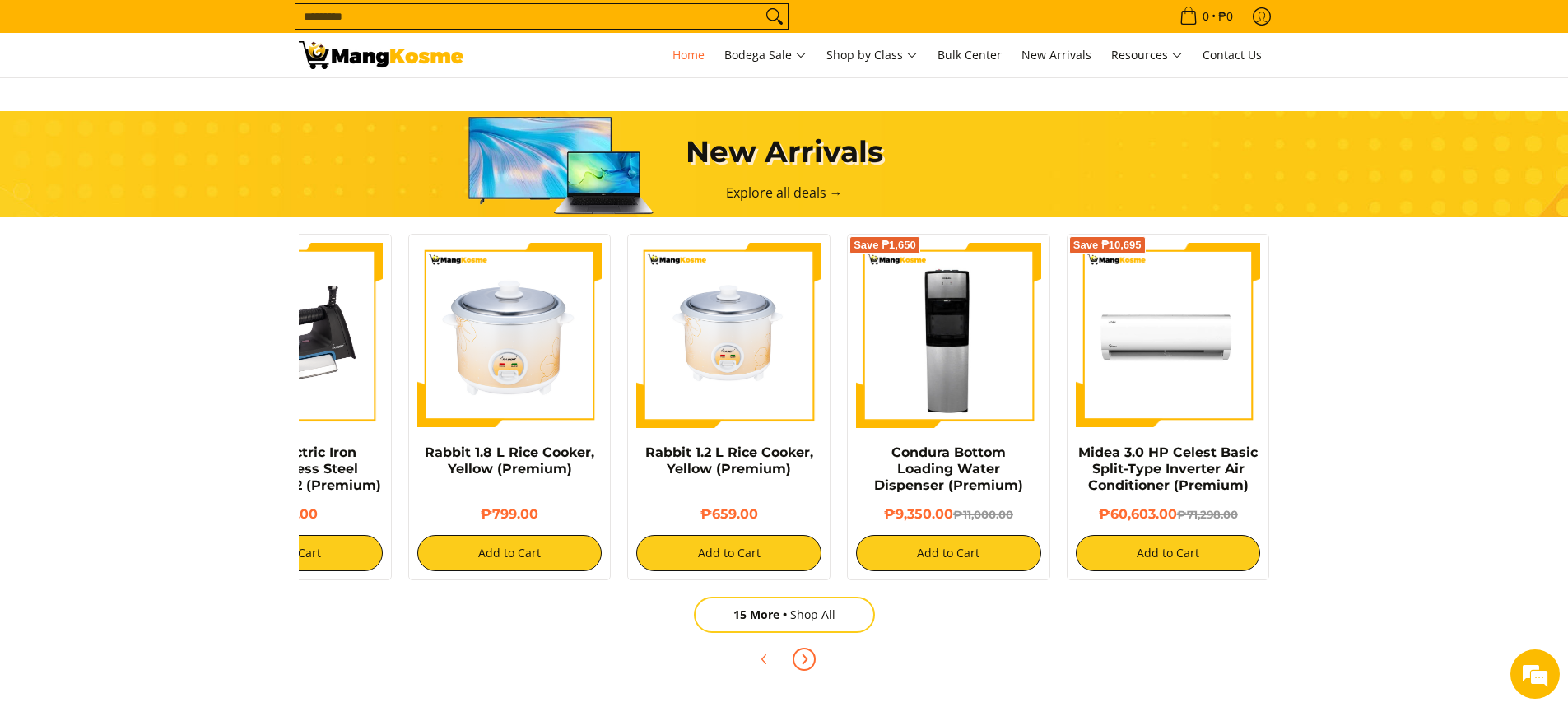 click at bounding box center (804, 659) 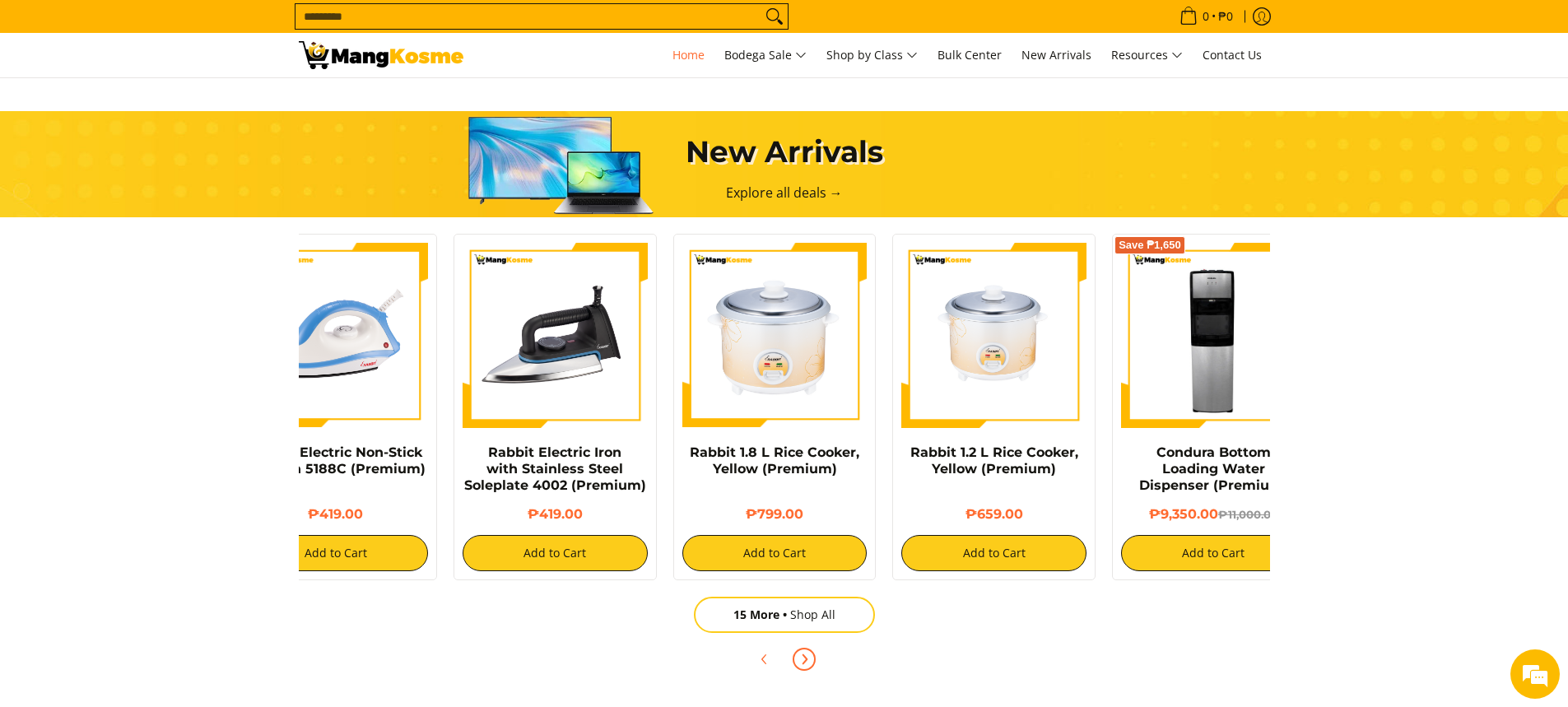 scroll, scrollTop: 0, scrollLeft: 0, axis: both 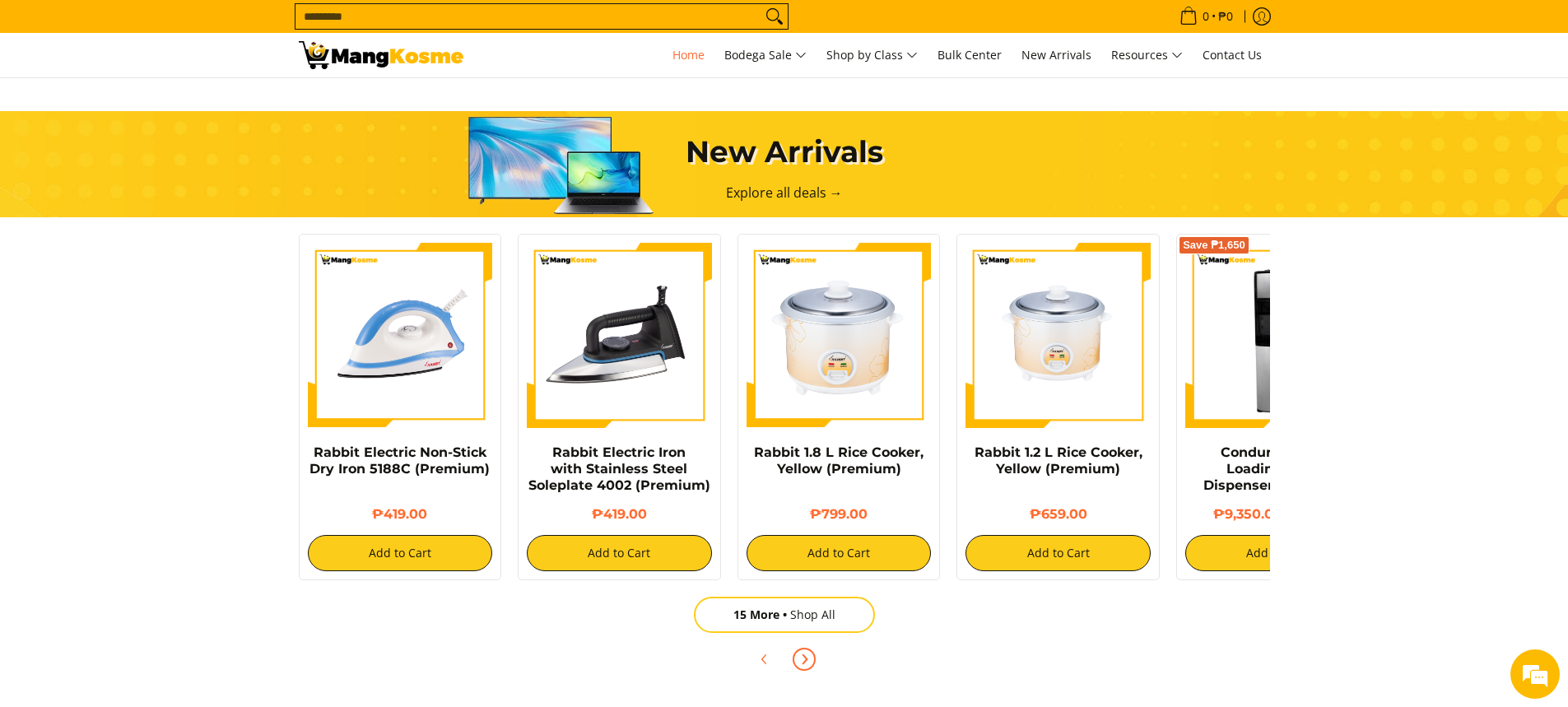 click at bounding box center [804, 659] 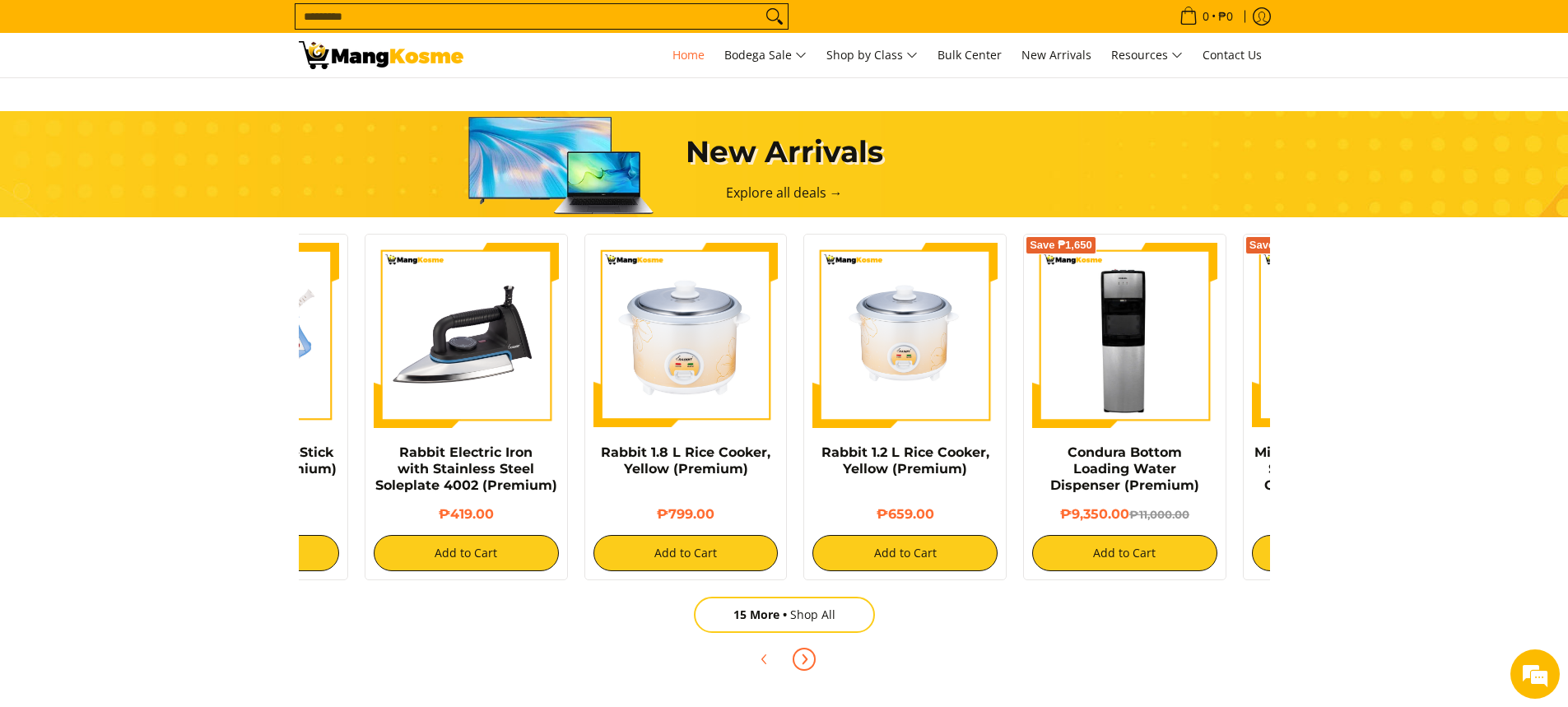 scroll, scrollTop: 0, scrollLeft: 329, axis: horizontal 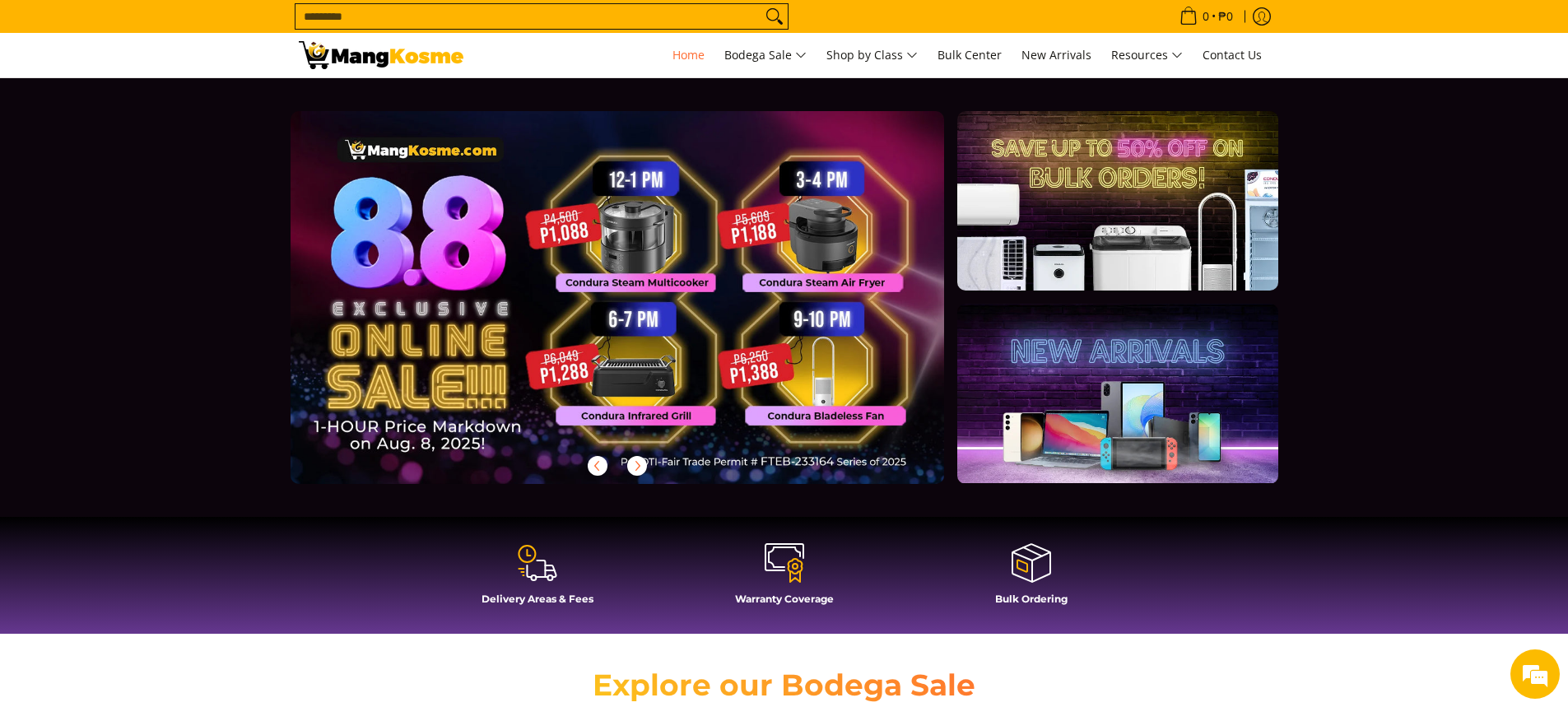 click on "Search..." at bounding box center [528, 16] 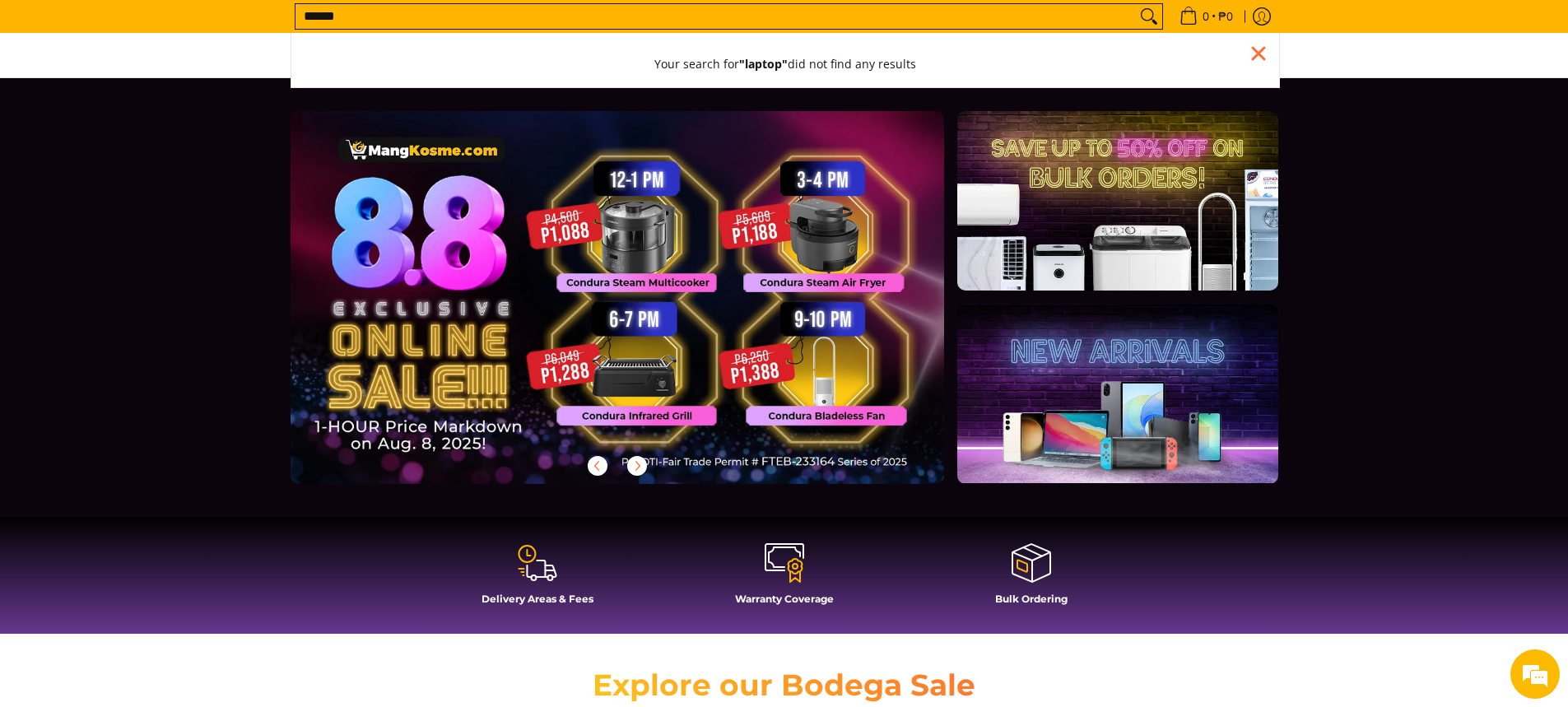 type on "******" 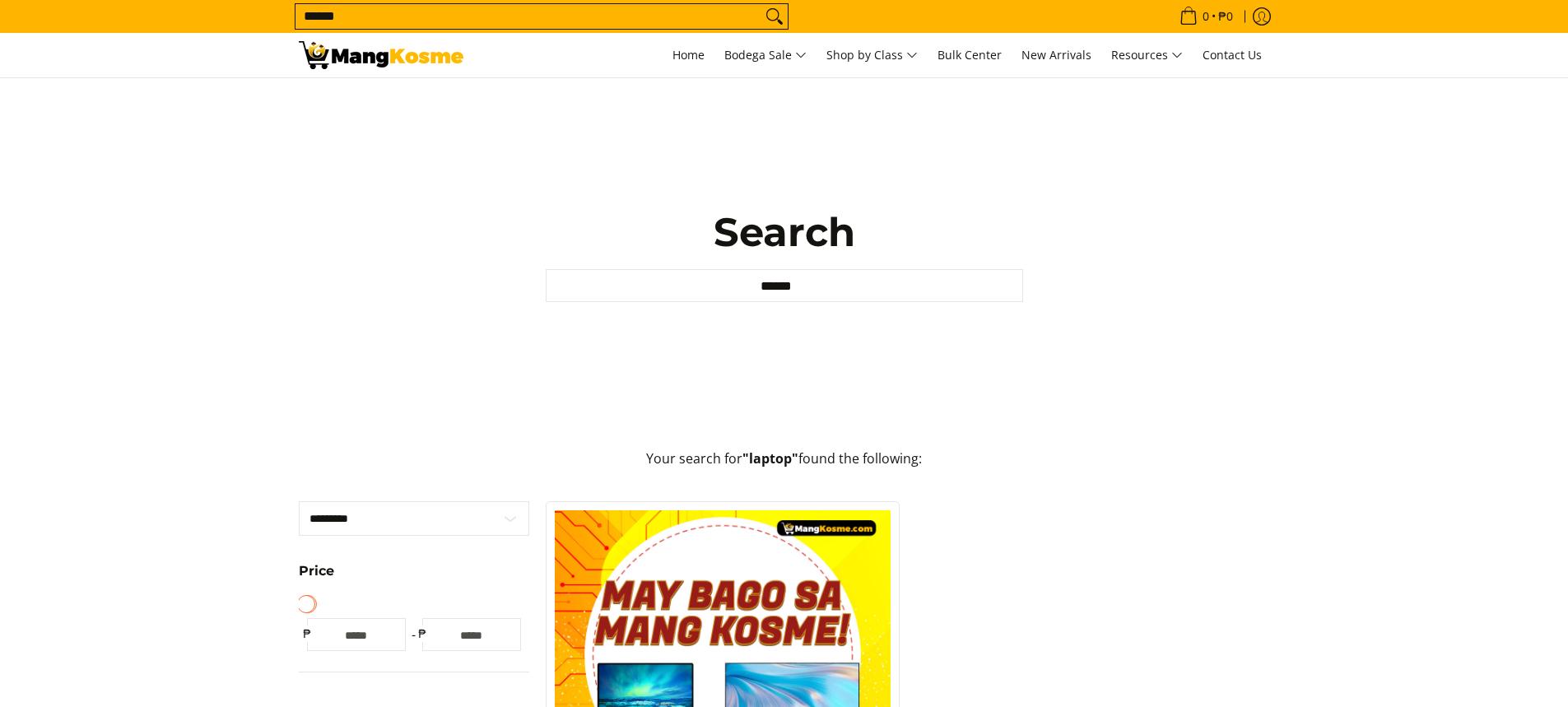scroll, scrollTop: 0, scrollLeft: 0, axis: both 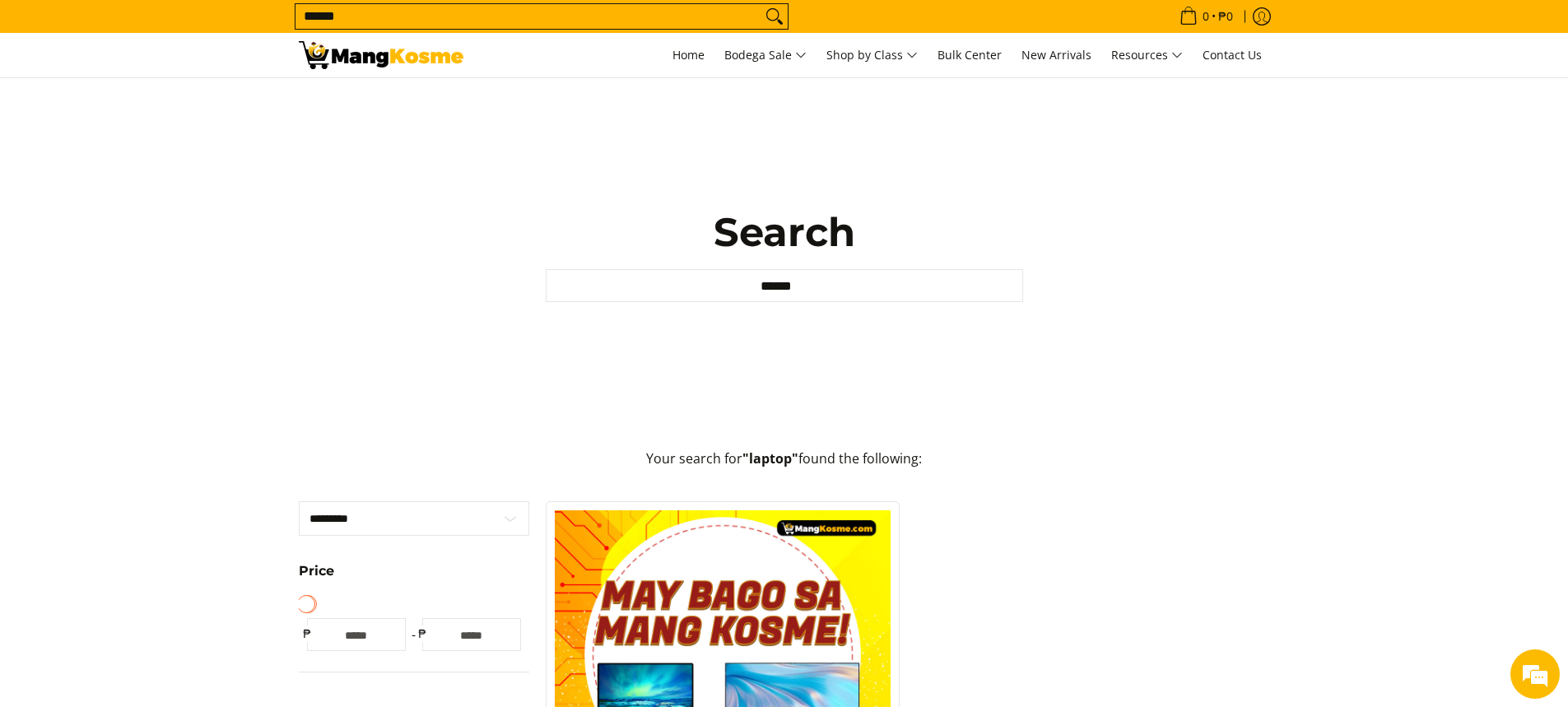 click on "******" at bounding box center [784, 286] 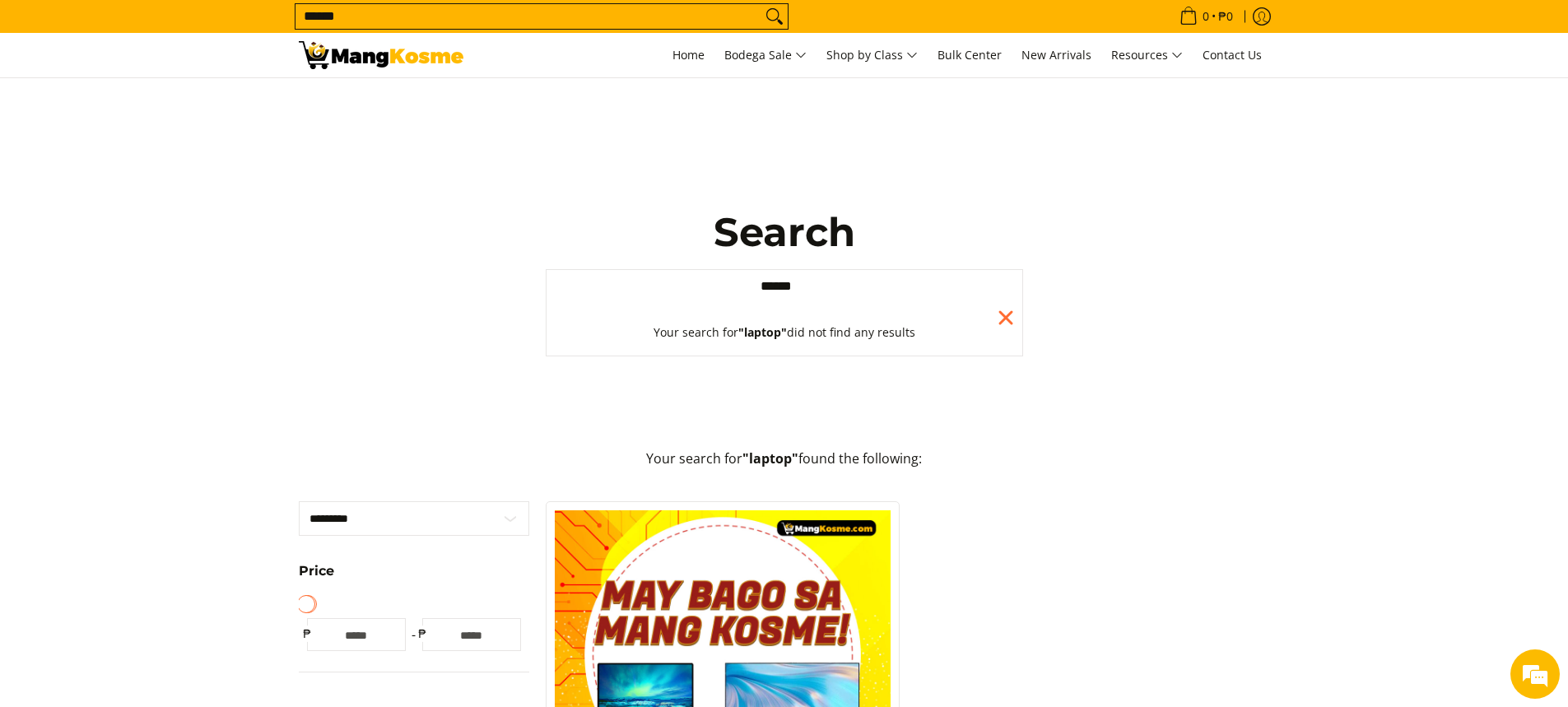 click on "Your search for  "laptop"  did not find any results" at bounding box center (784, 333) 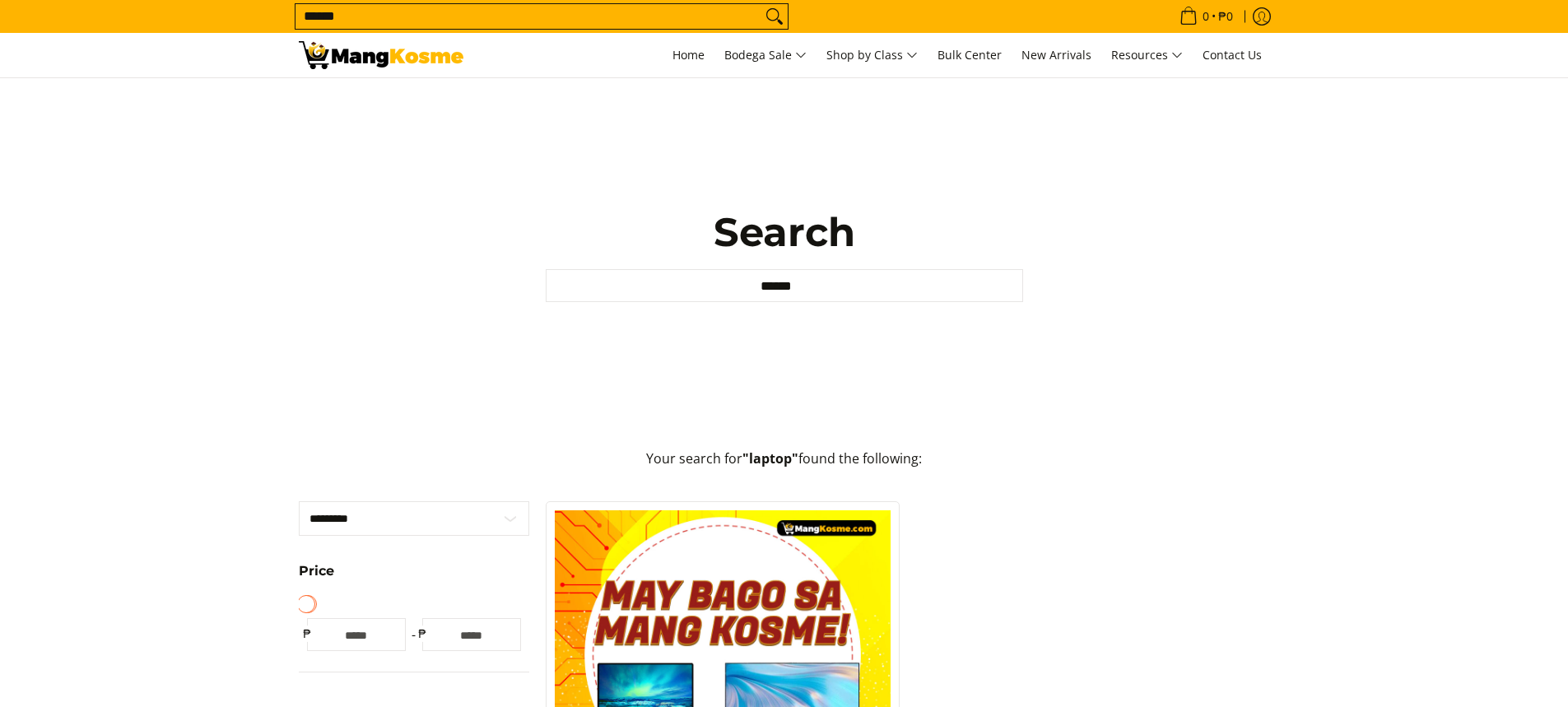 scroll, scrollTop: 0, scrollLeft: 0, axis: both 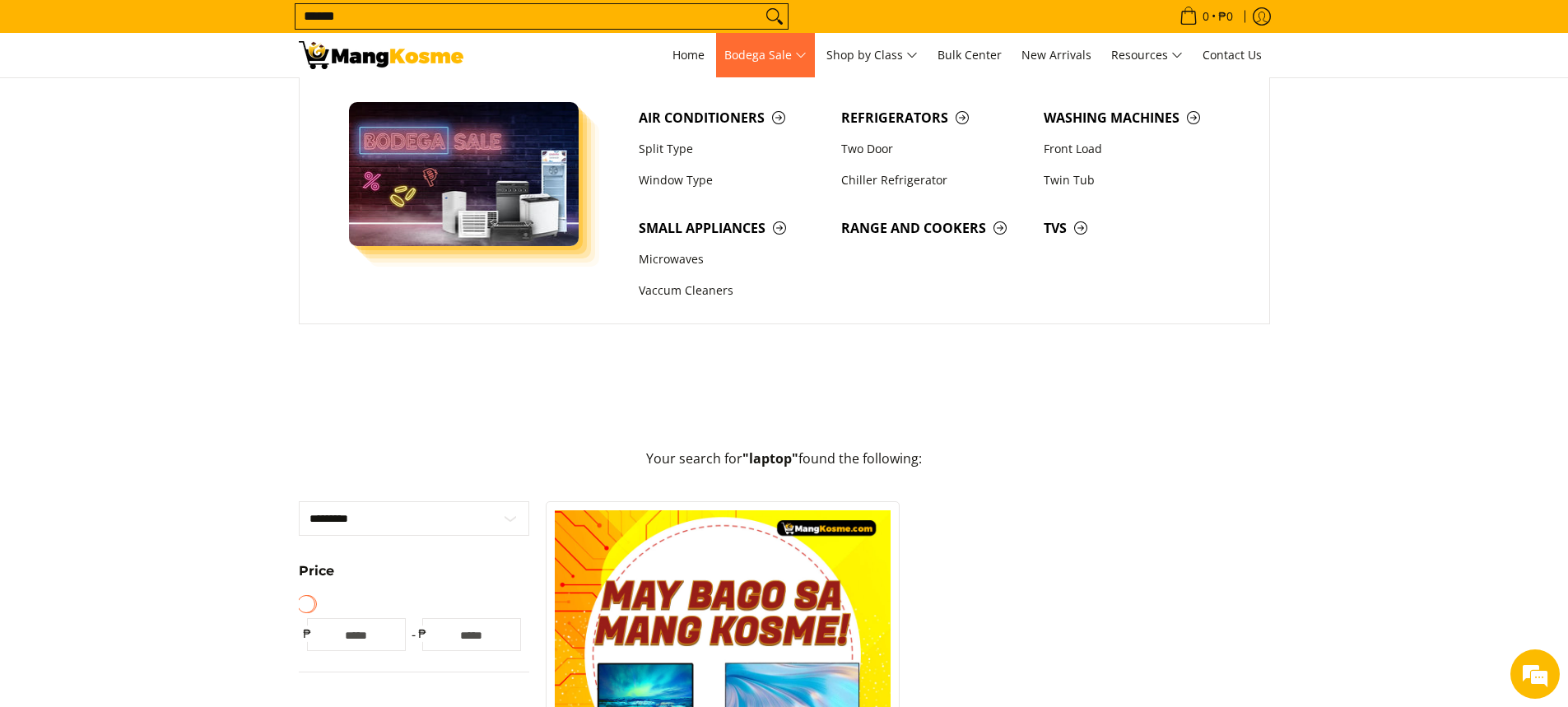 click on "Bodega Sale" at bounding box center [765, 55] 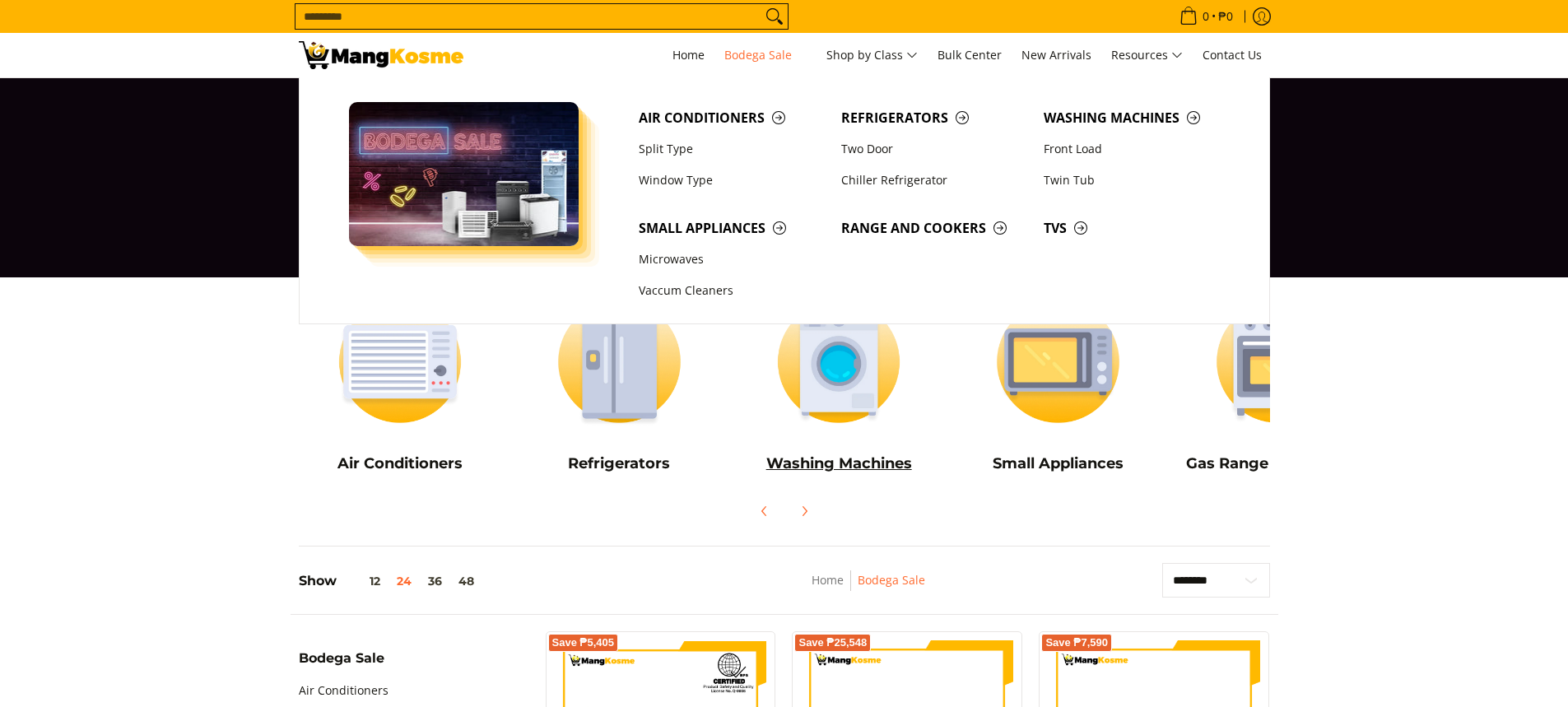 scroll, scrollTop: 0, scrollLeft: 0, axis: both 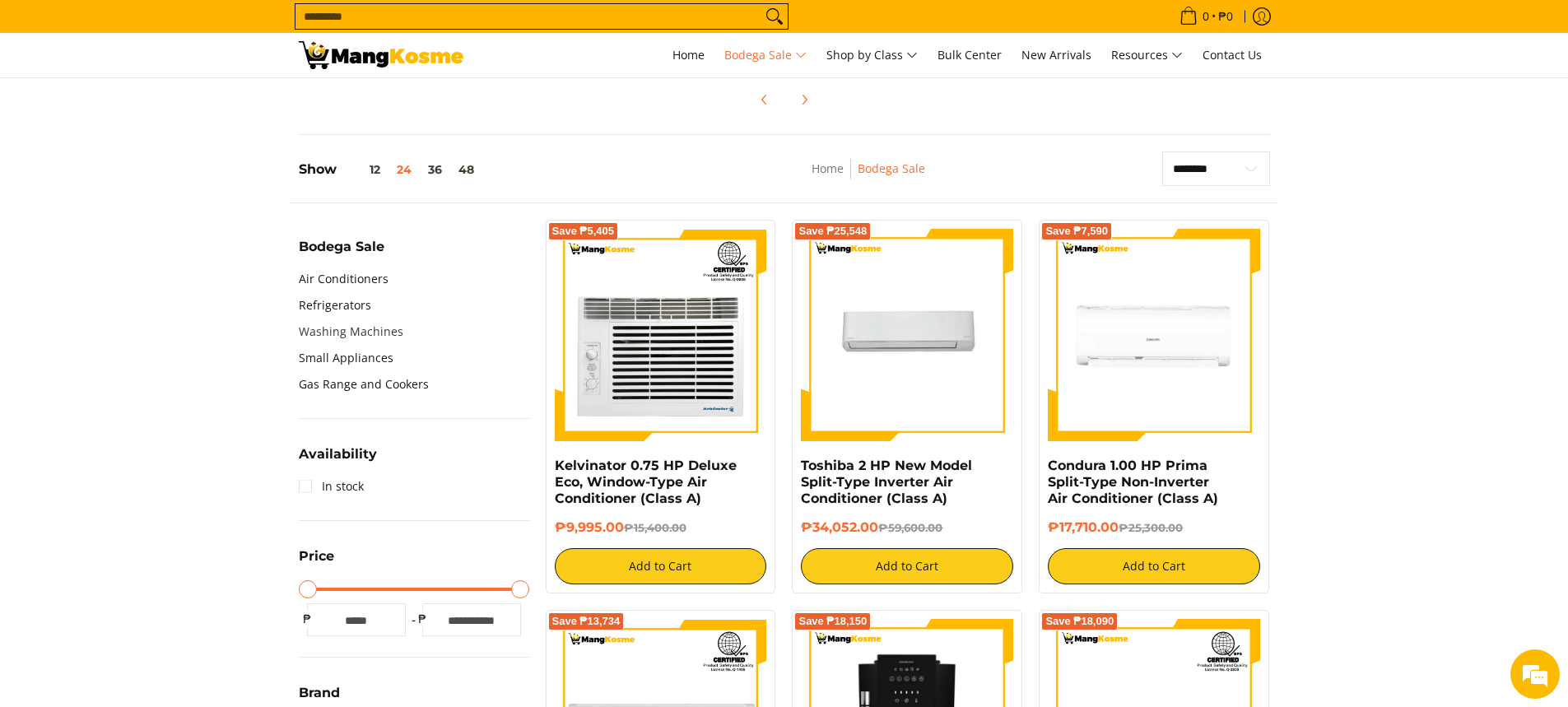 click on "Washing Machines" at bounding box center (351, 332) 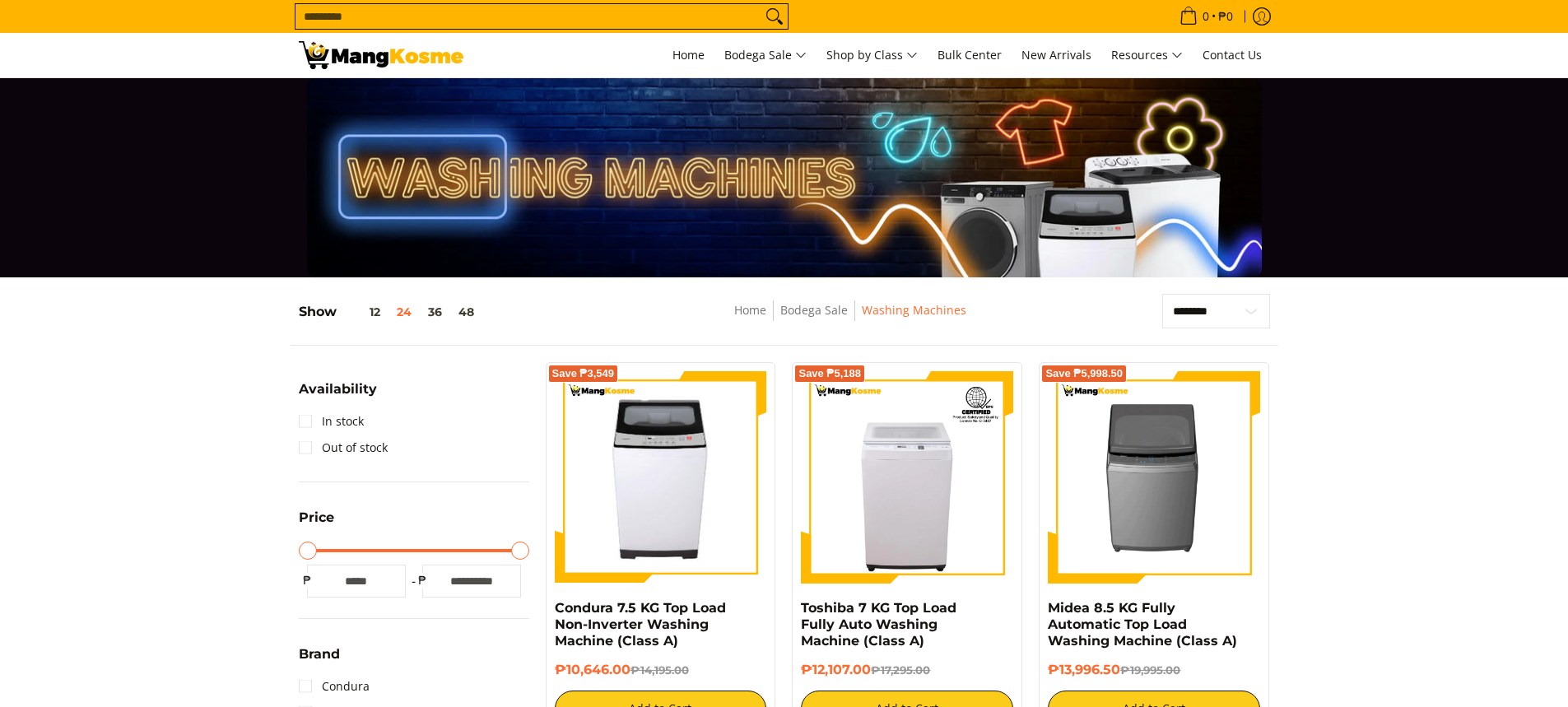 scroll, scrollTop: 0, scrollLeft: 0, axis: both 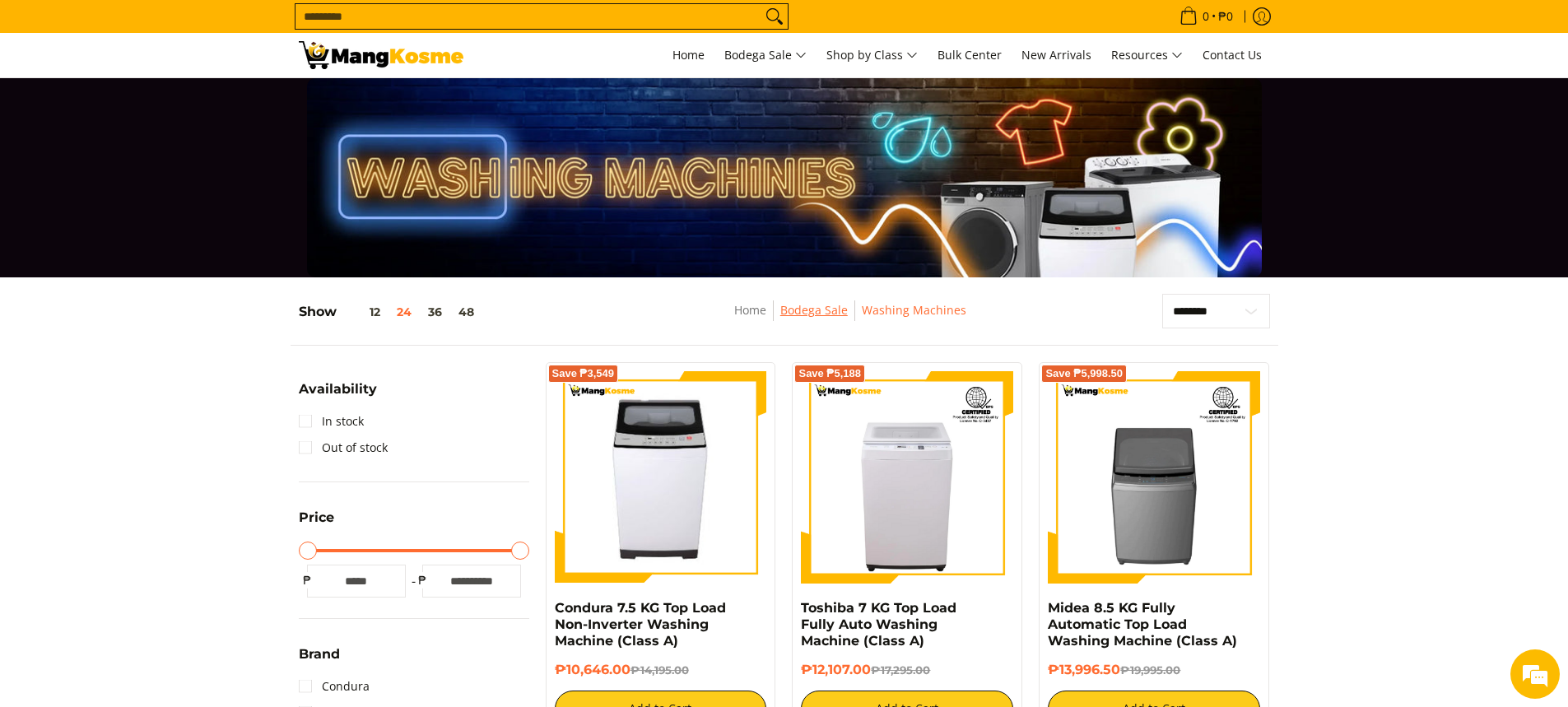 click on "Bodega Sale" at bounding box center [814, 309] 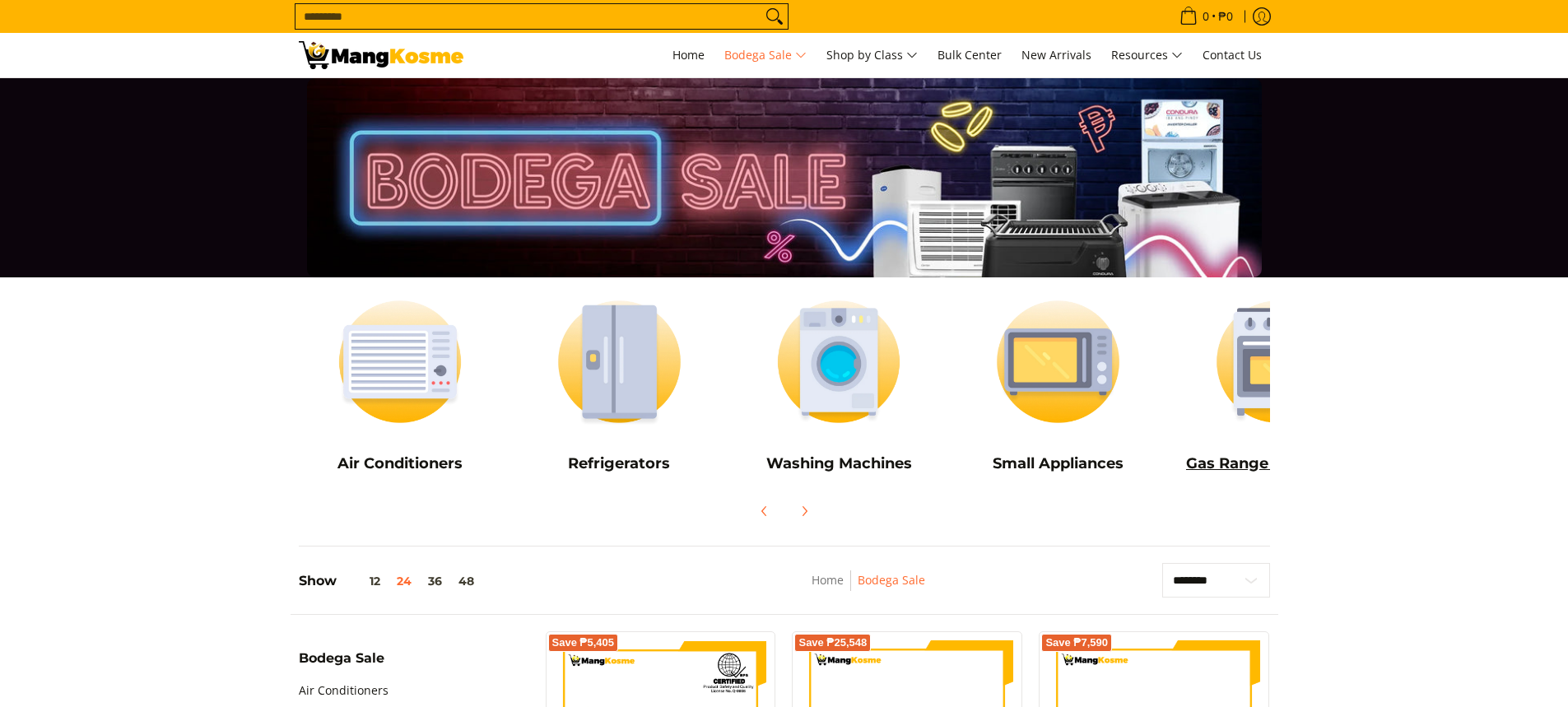 scroll, scrollTop: 0, scrollLeft: 0, axis: both 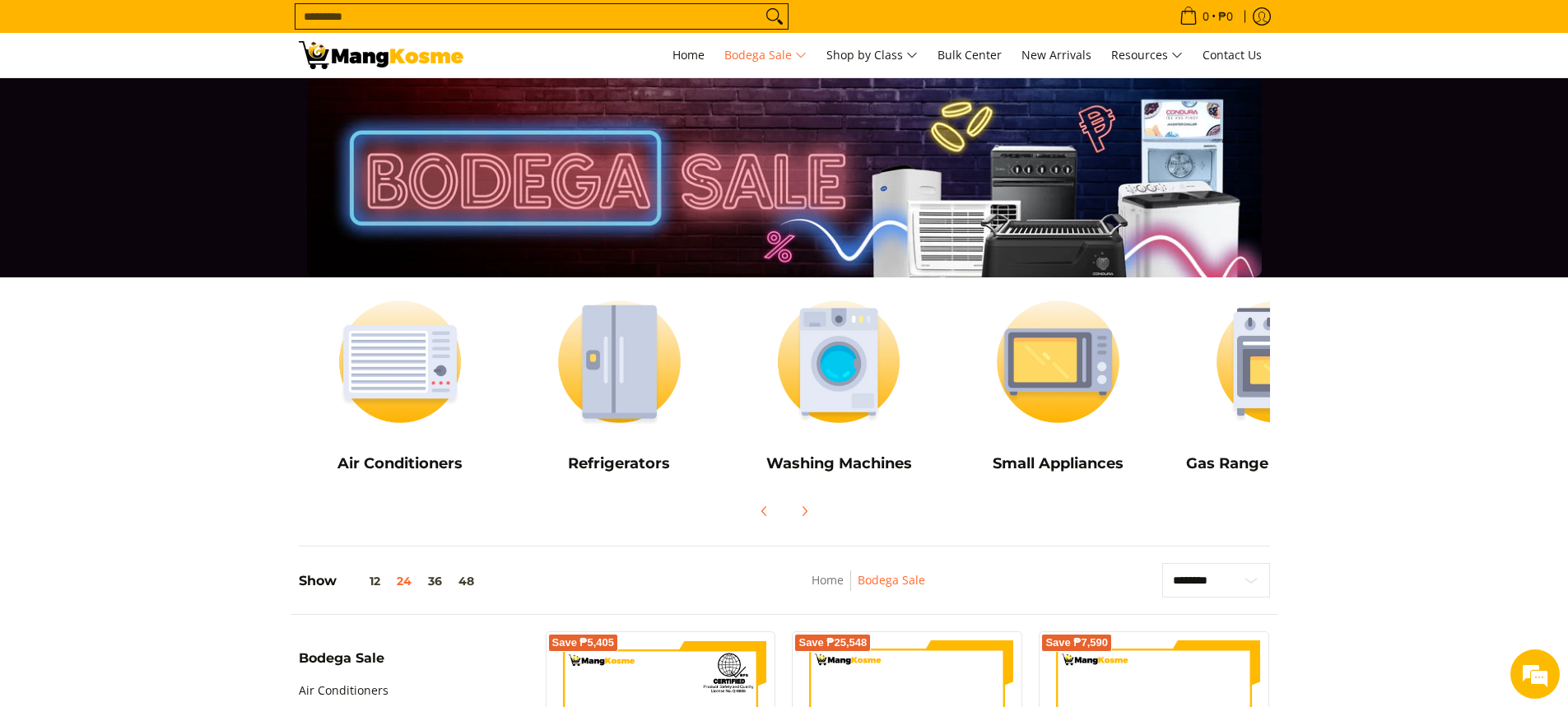 click on "Air Conditioners
Refrigerators
Washing Machines" at bounding box center [784, 2070] 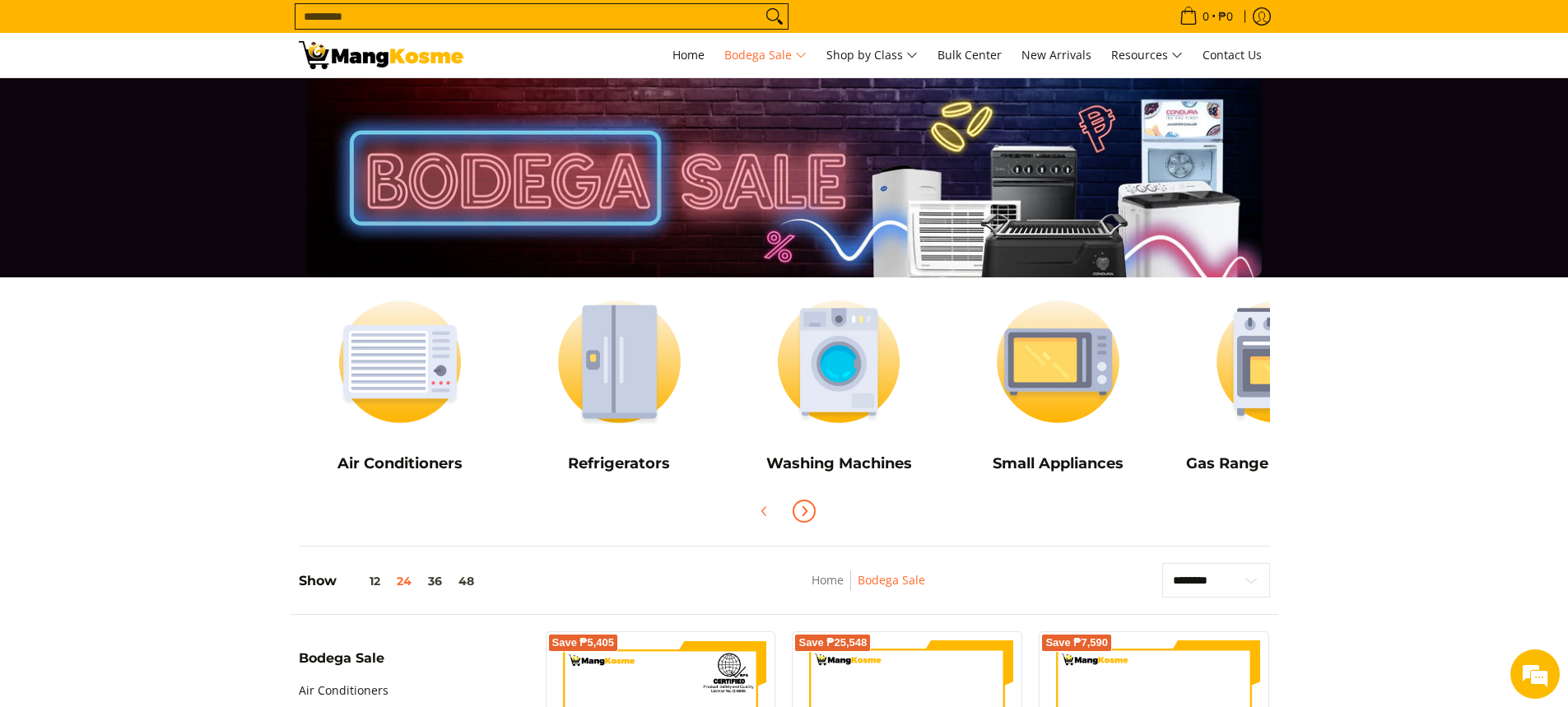 click 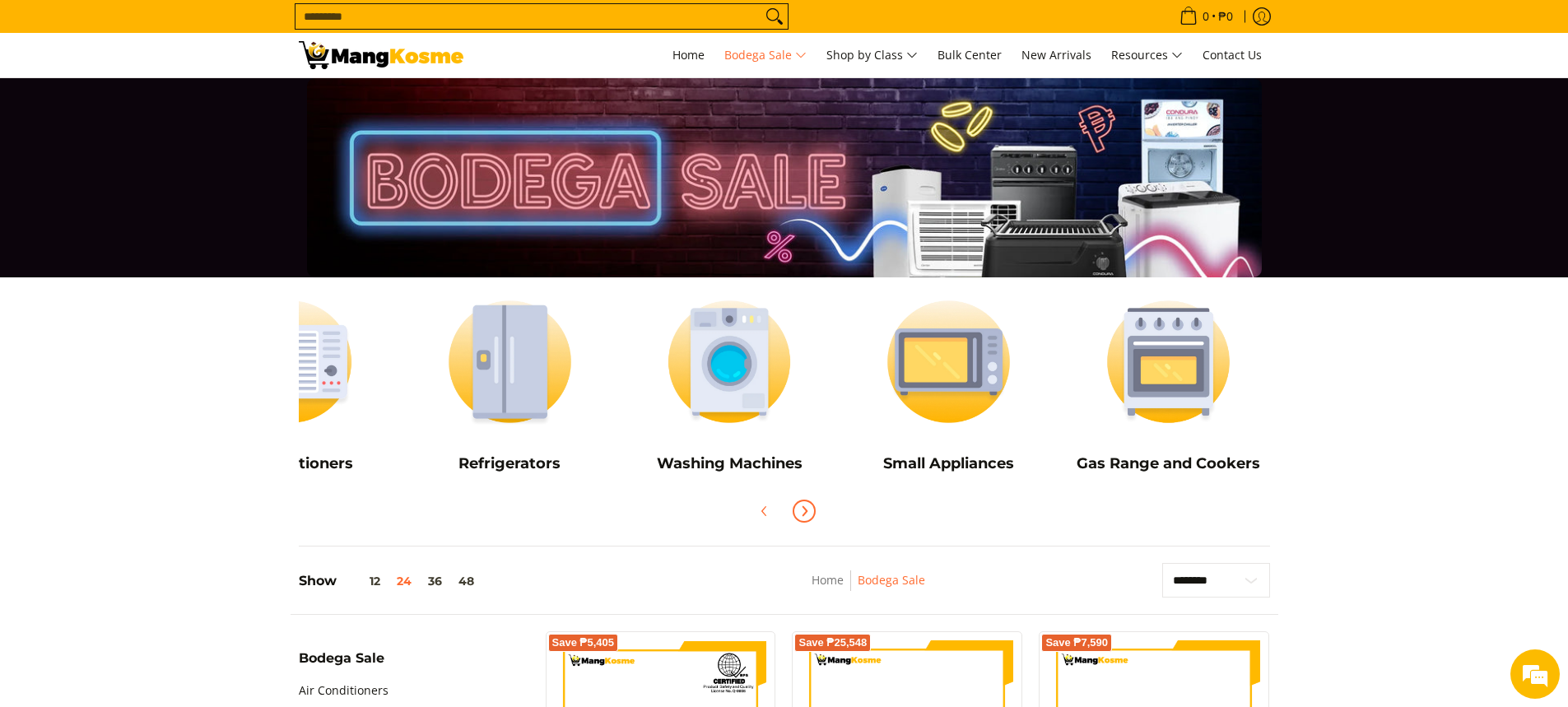 click 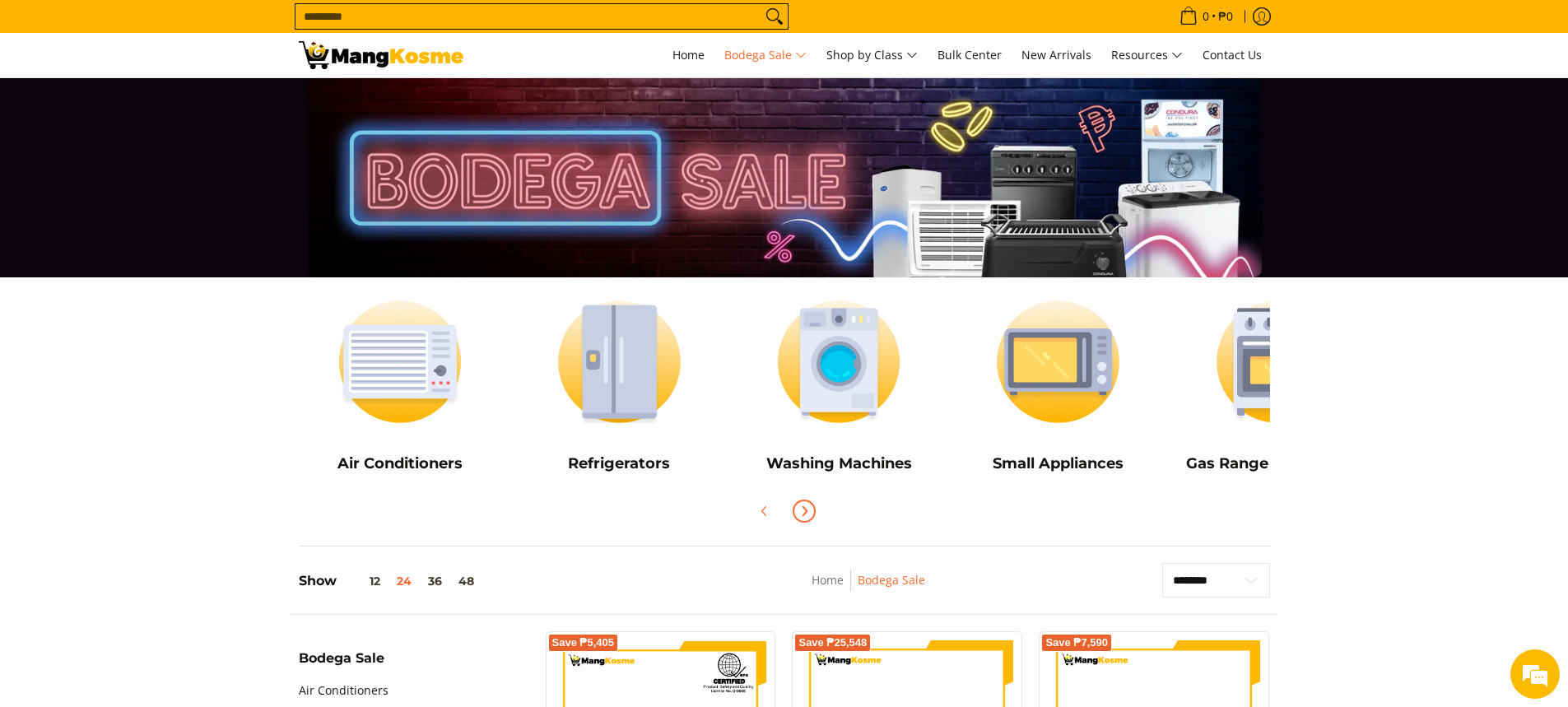 click 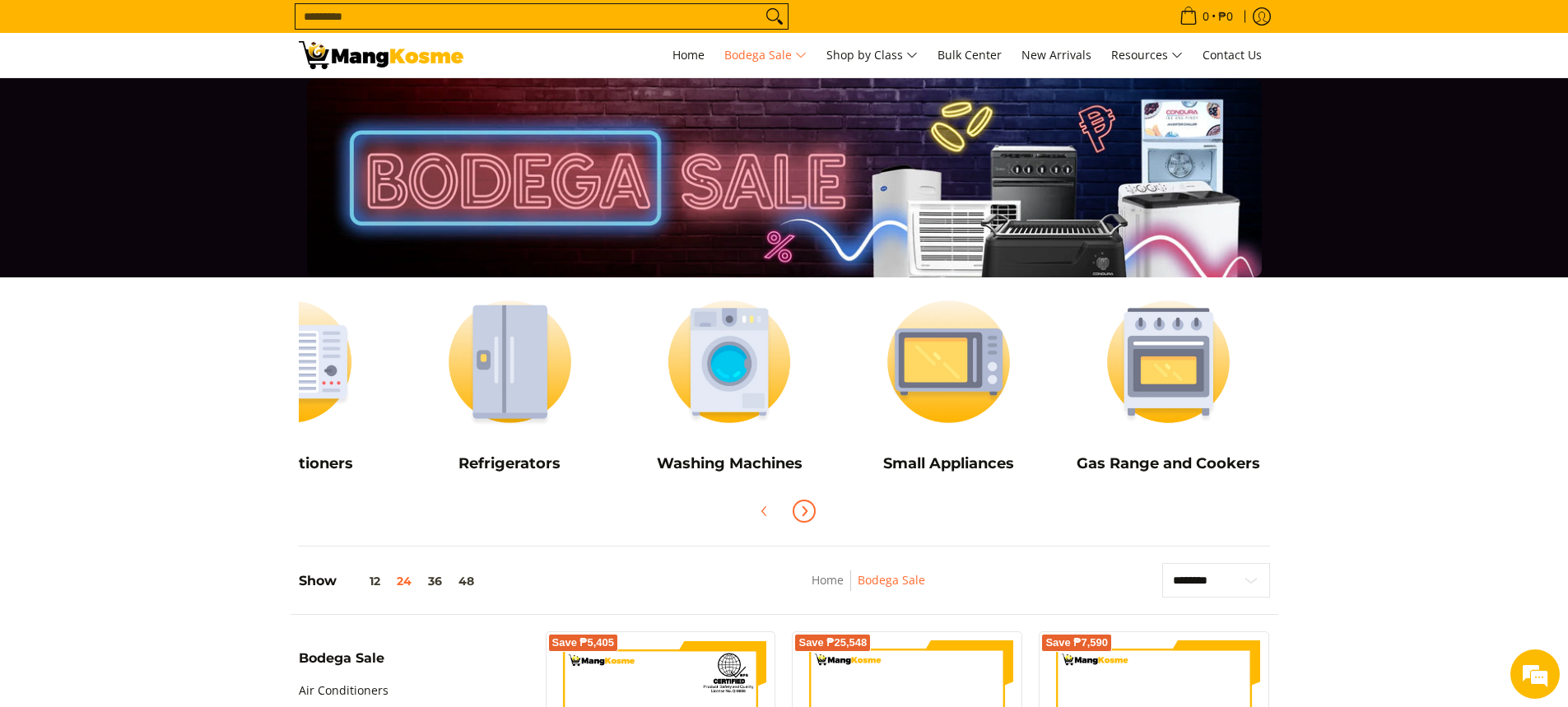 click 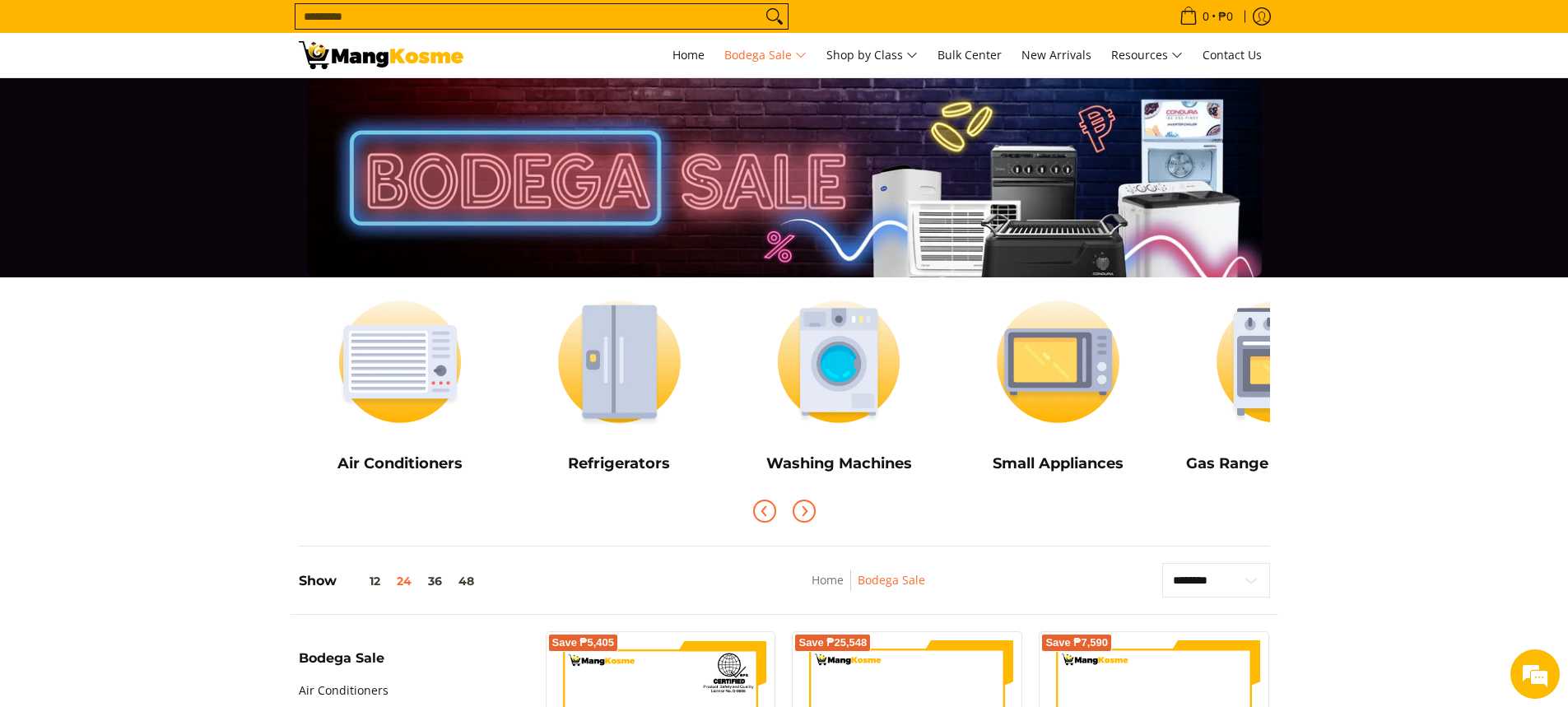 scroll, scrollTop: 0, scrollLeft: 0, axis: both 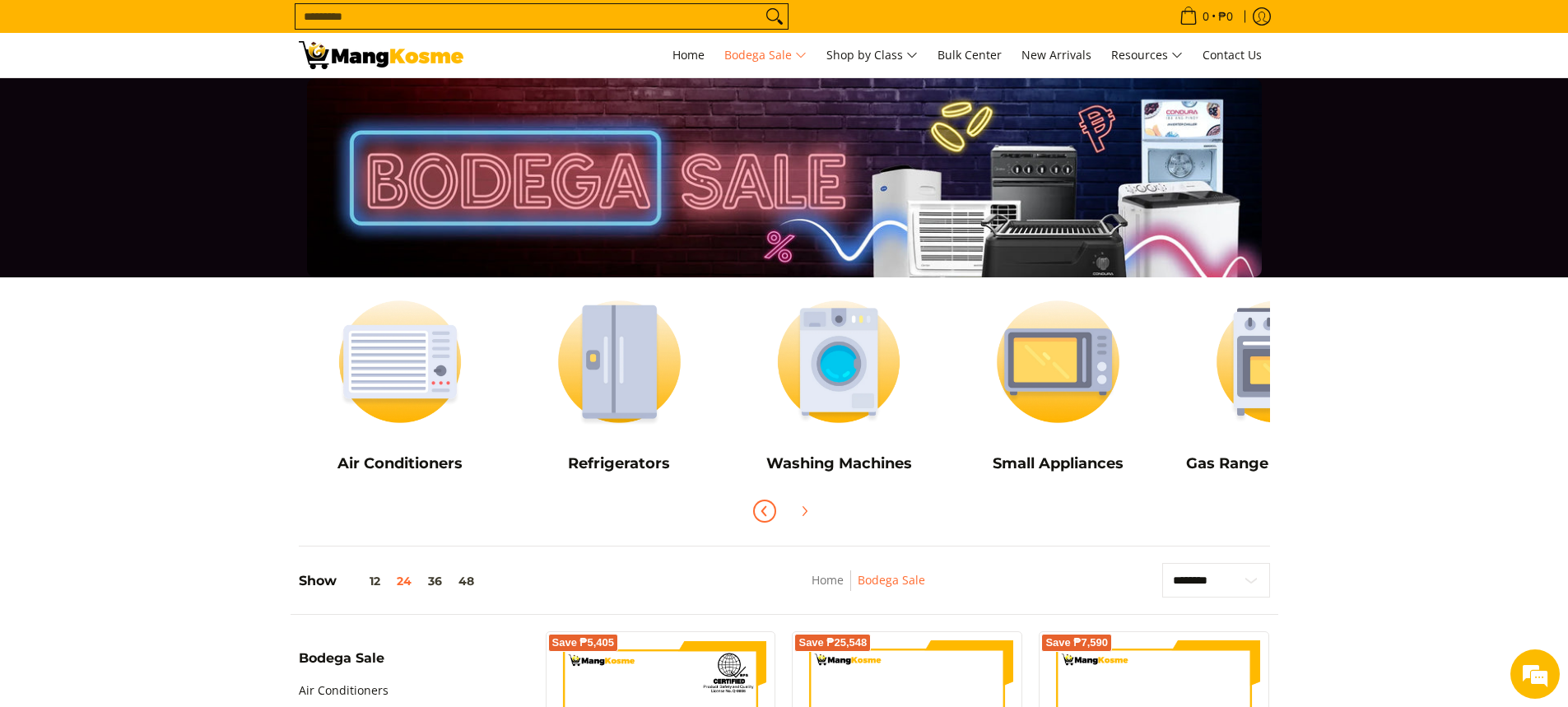 click 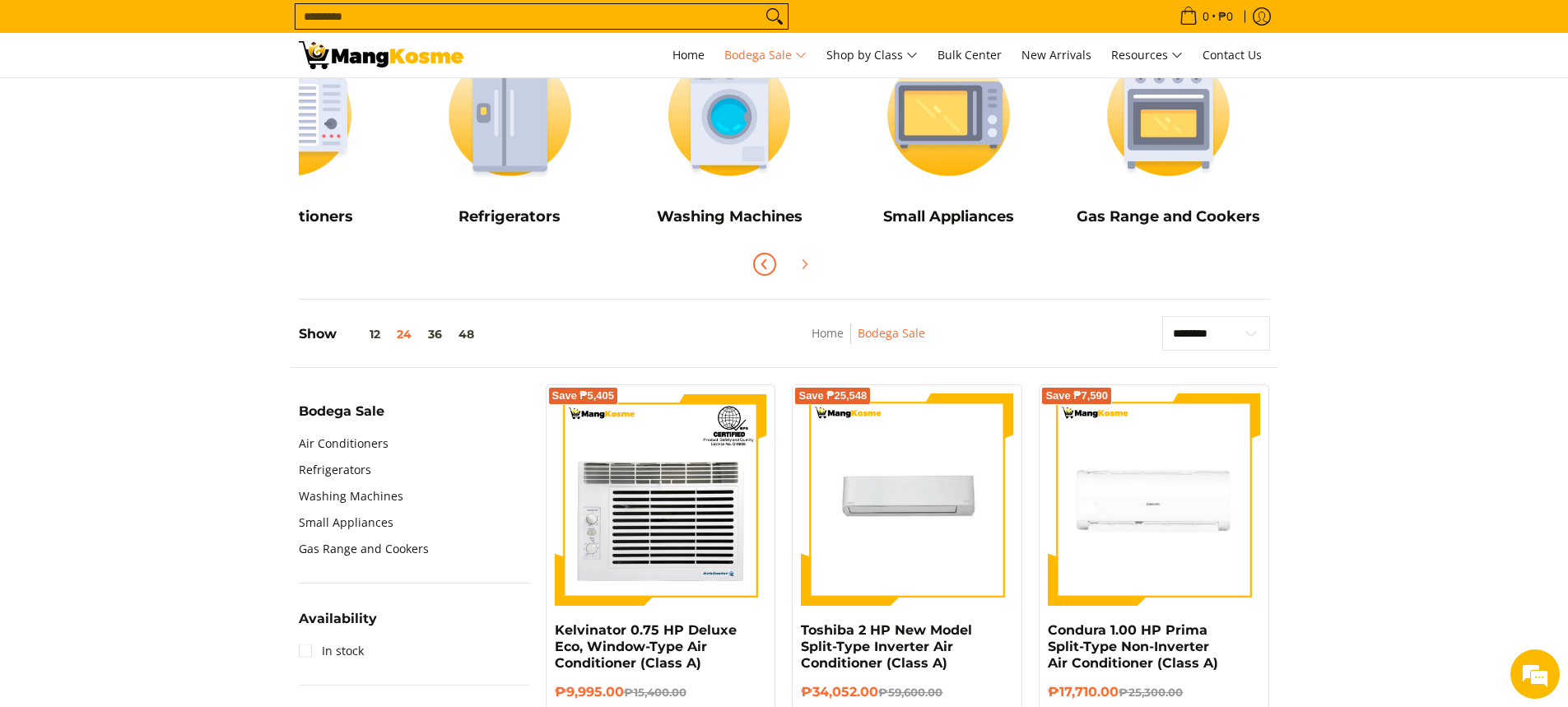 scroll, scrollTop: 329, scrollLeft: 0, axis: vertical 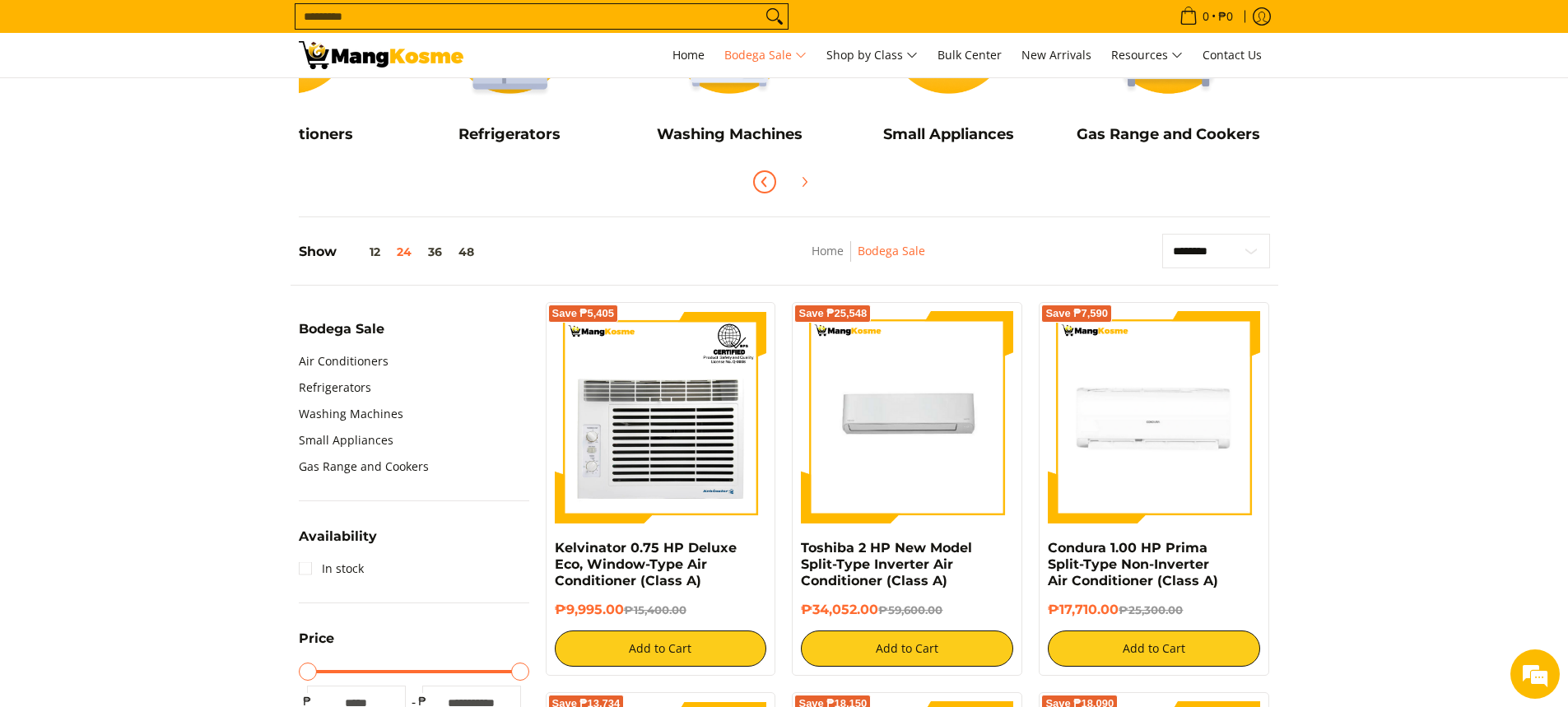 click 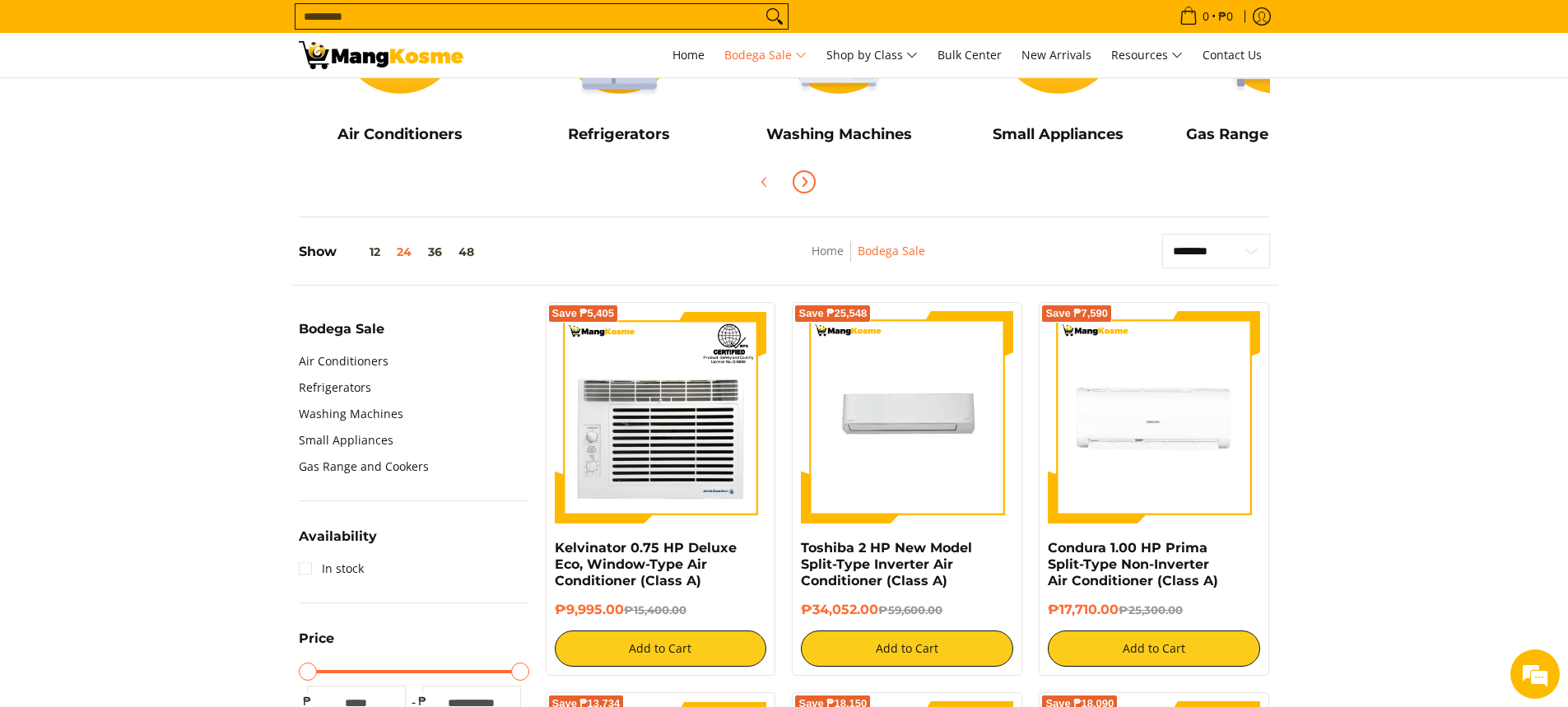 click 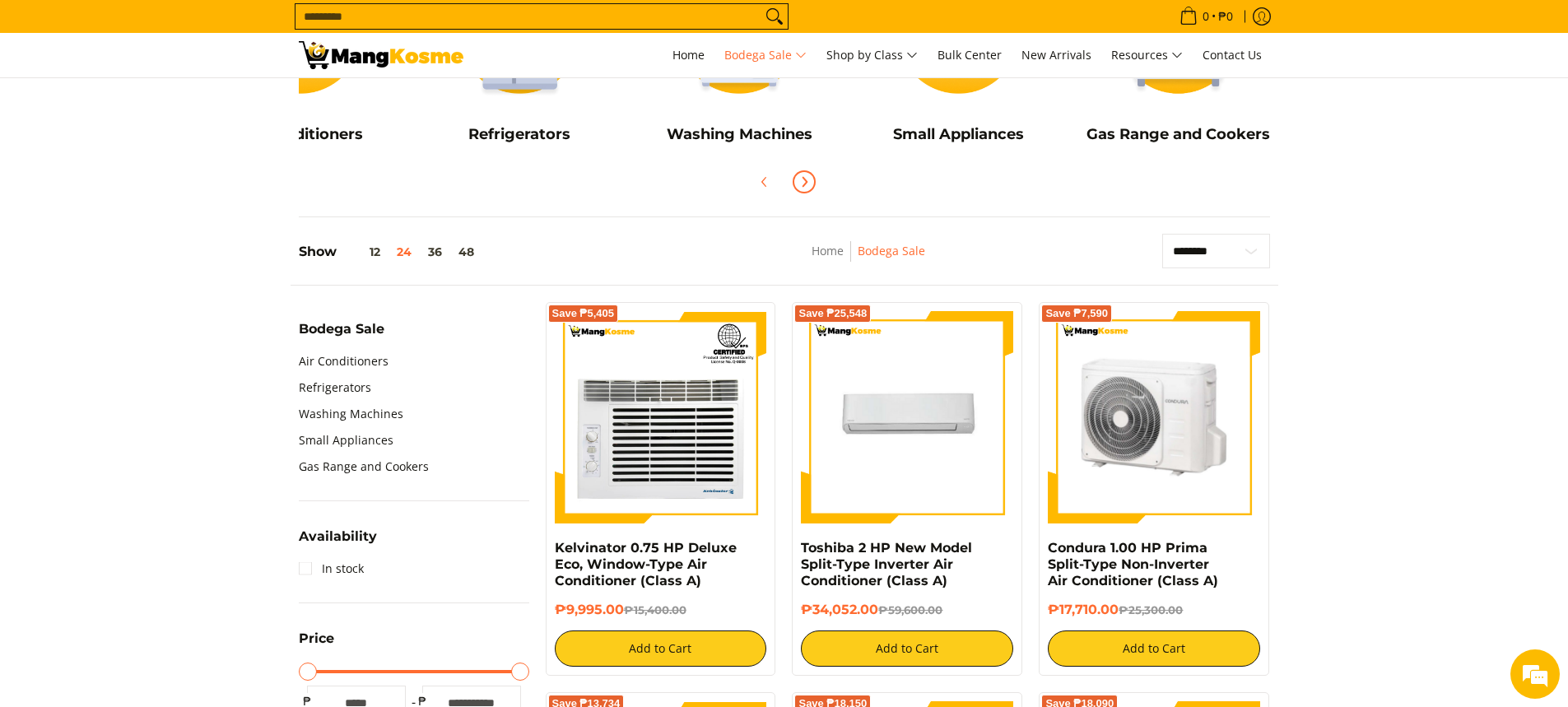scroll, scrollTop: 0, scrollLeft: 109, axis: horizontal 